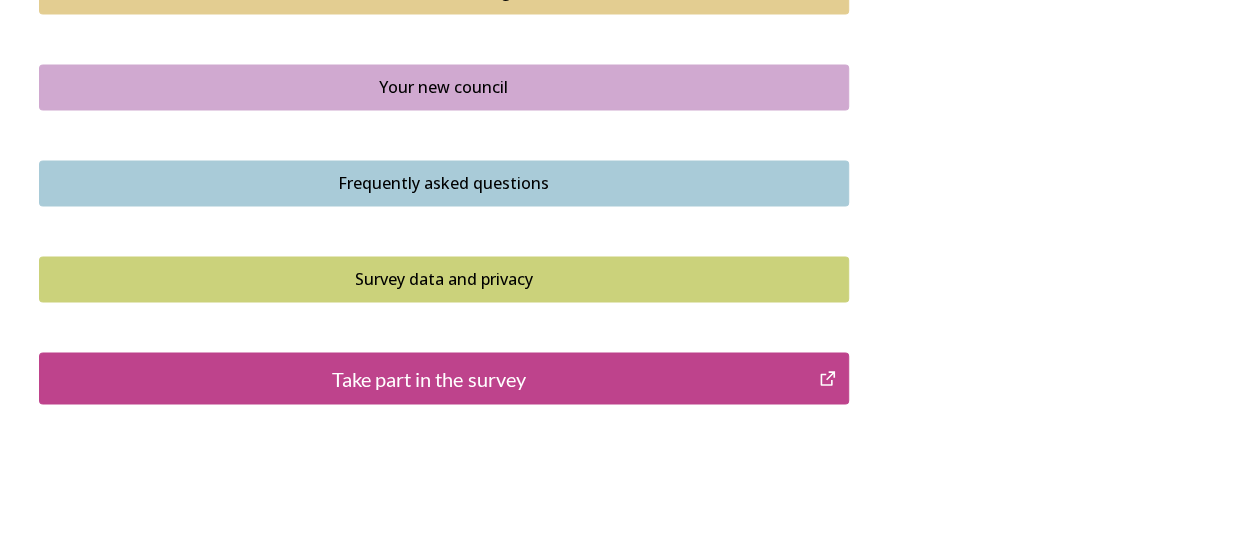 scroll, scrollTop: 1577, scrollLeft: 0, axis: vertical 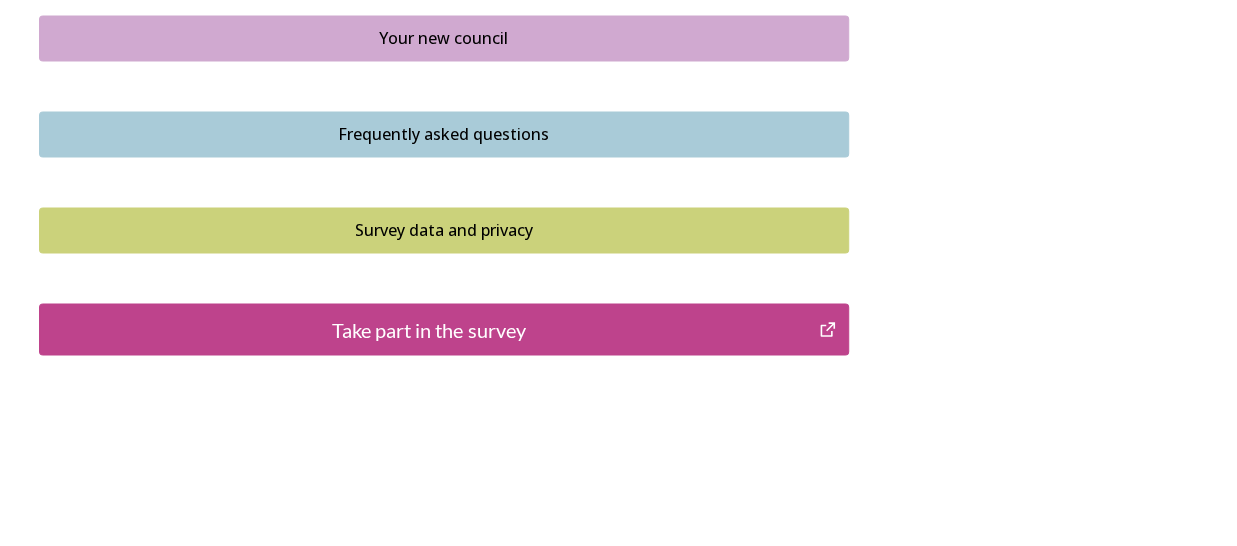 click on "Frequently asked questions" at bounding box center [444, 134] 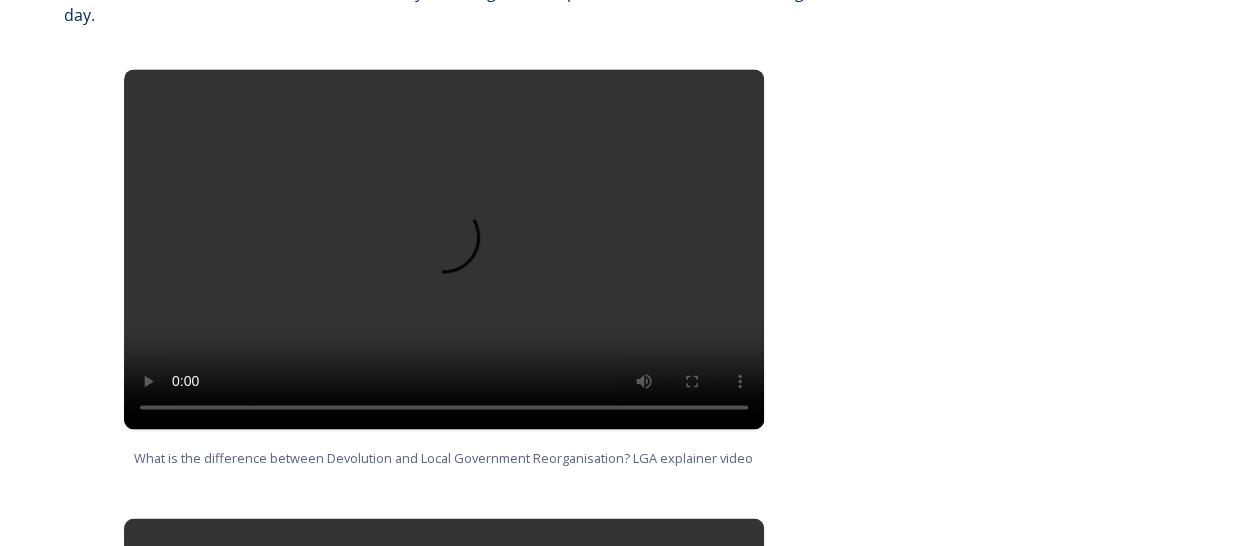 scroll, scrollTop: 1380, scrollLeft: 0, axis: vertical 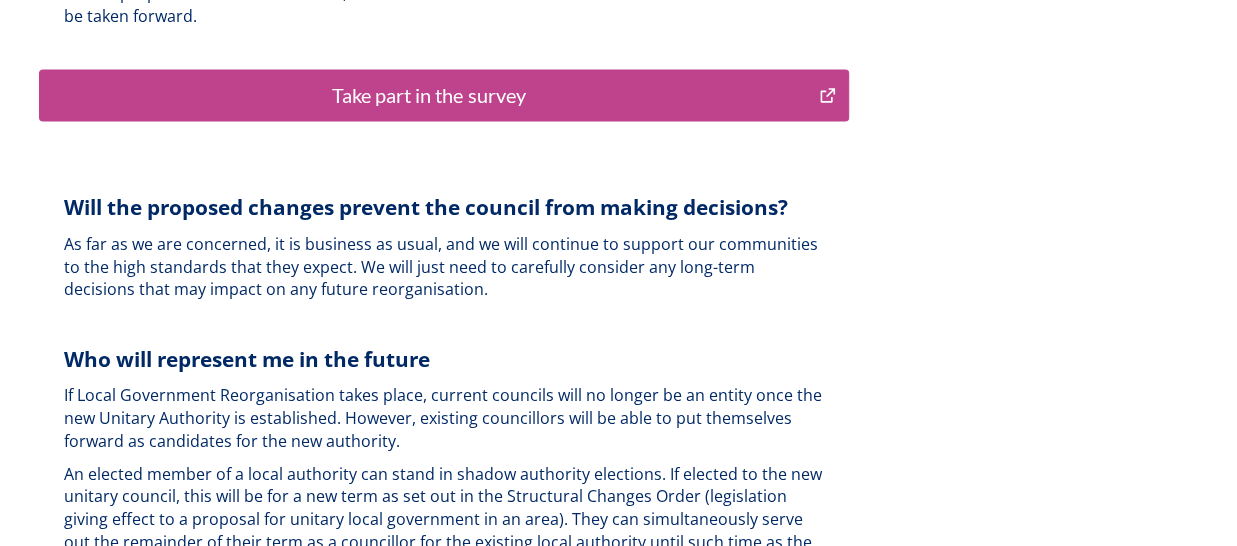 click on "Take part in the survey" at bounding box center (429, 95) 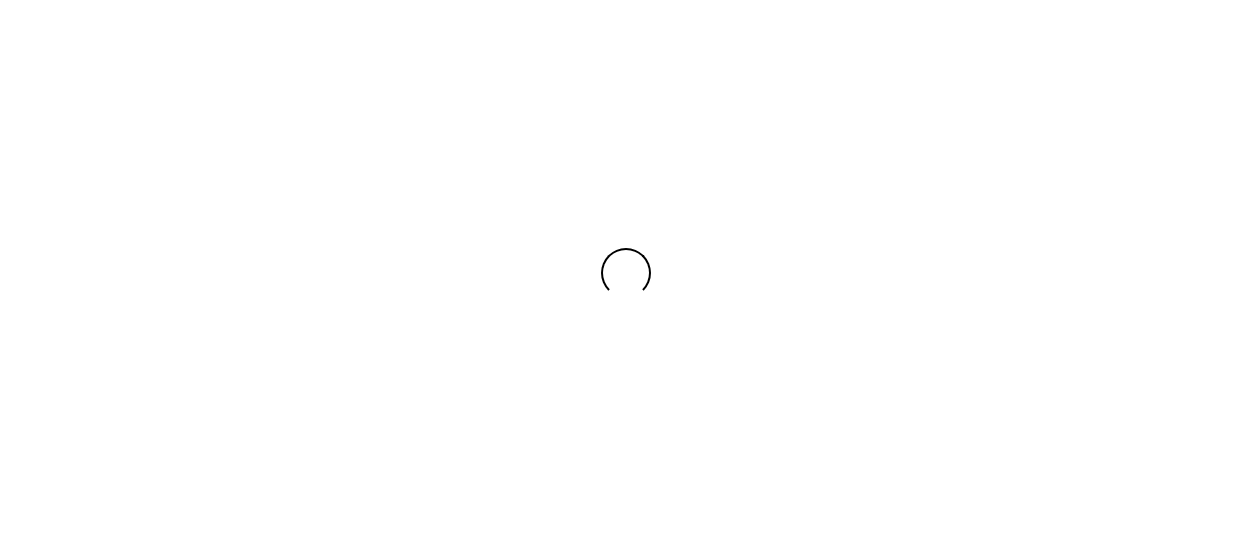 scroll, scrollTop: 0, scrollLeft: 0, axis: both 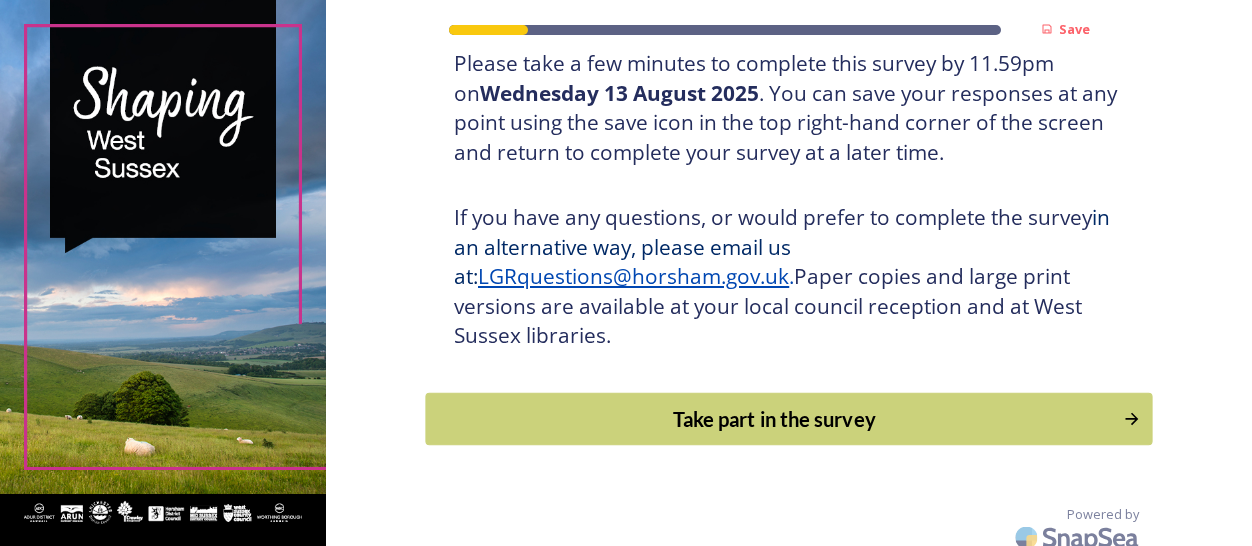 click on "Take part in the survey" at bounding box center [775, 419] 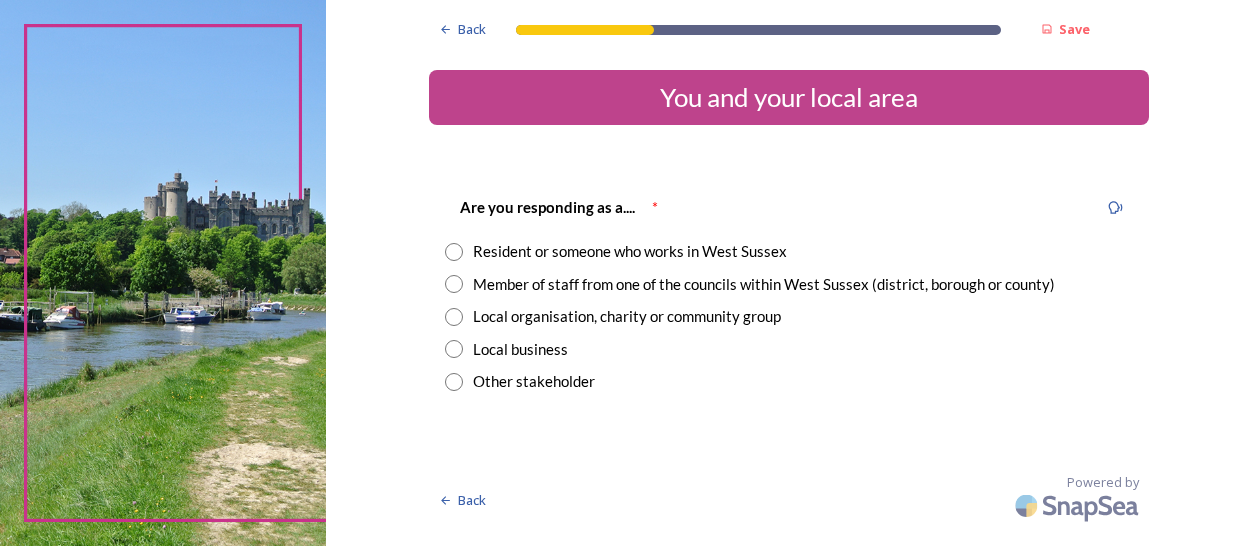 click at bounding box center (454, 284) 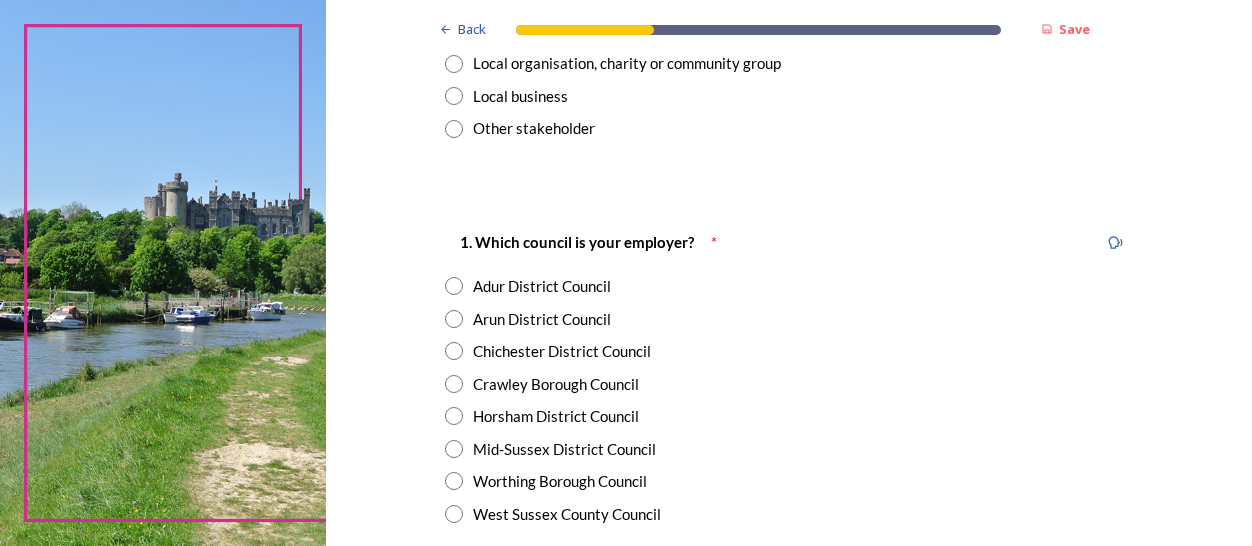 scroll, scrollTop: 300, scrollLeft: 0, axis: vertical 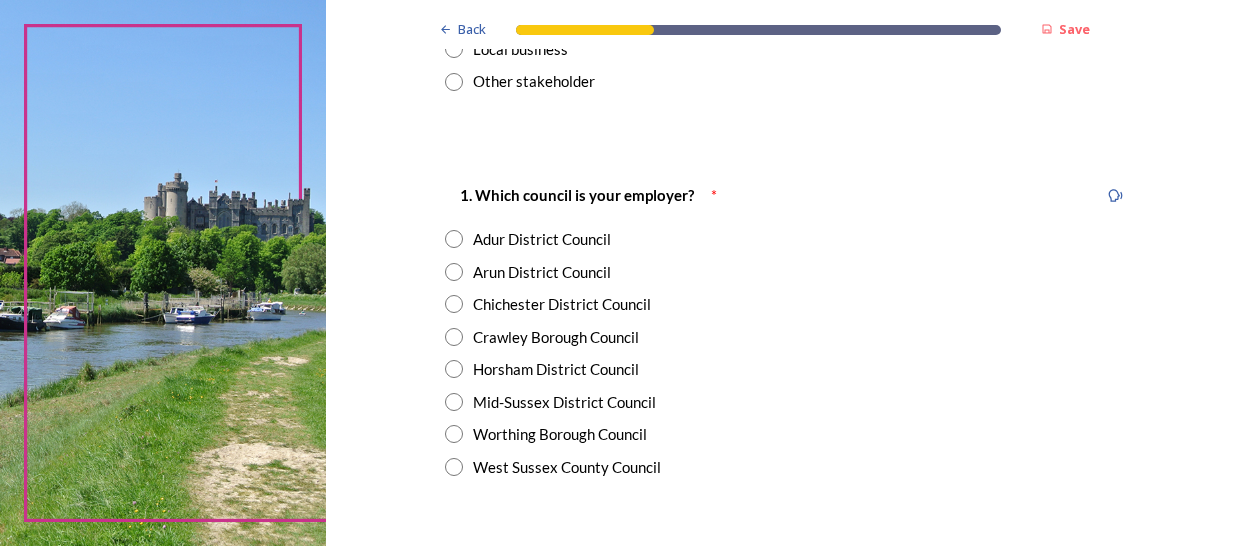 click on "Chichester District Council" at bounding box center (562, 304) 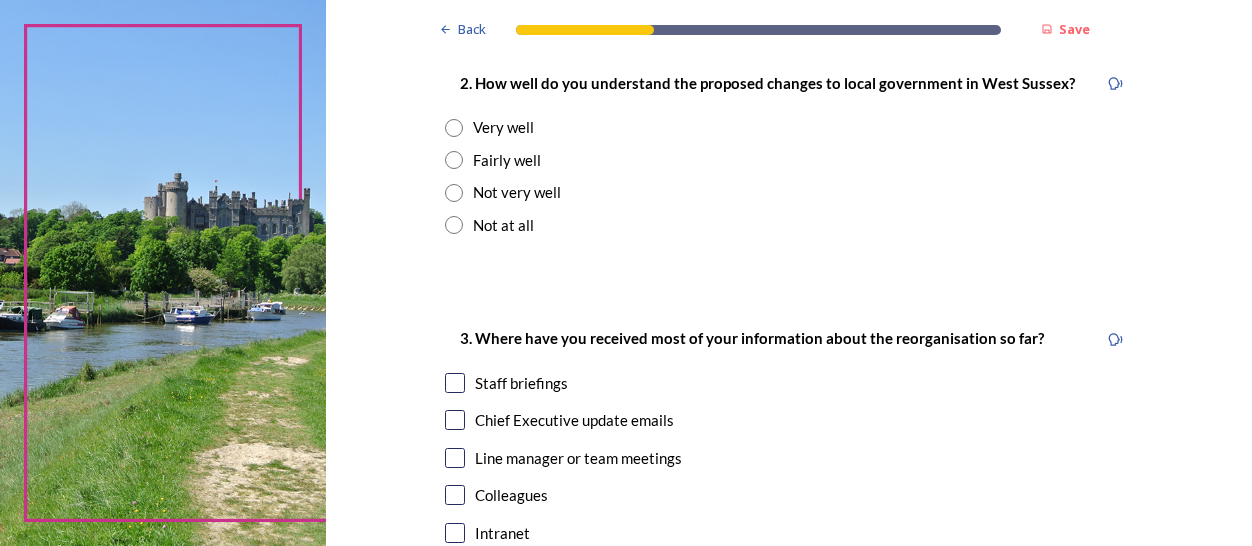 scroll, scrollTop: 800, scrollLeft: 0, axis: vertical 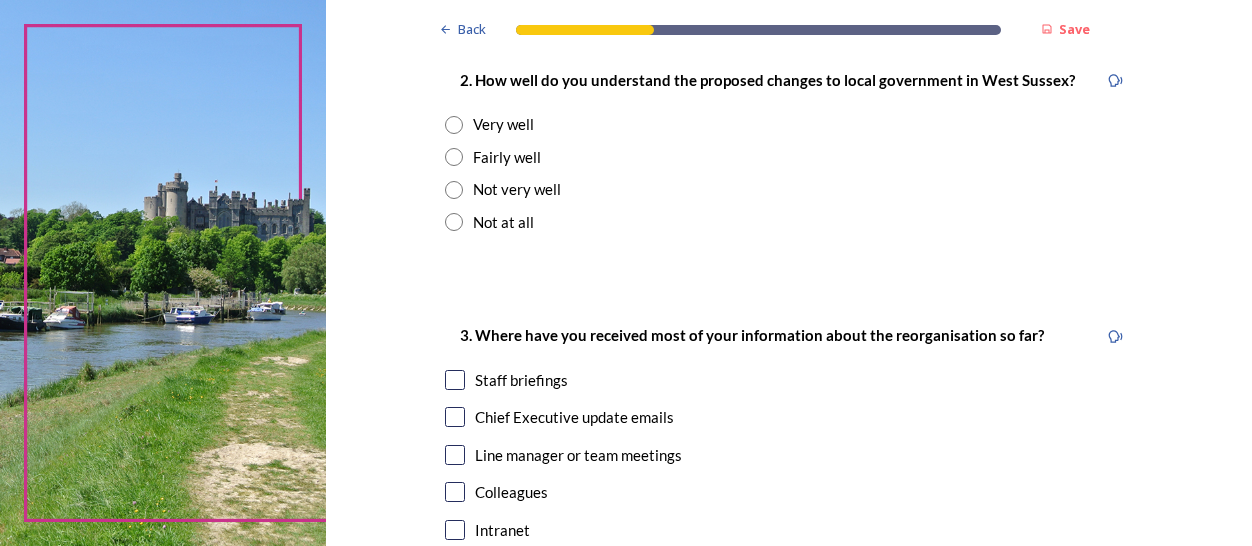 click at bounding box center [454, 157] 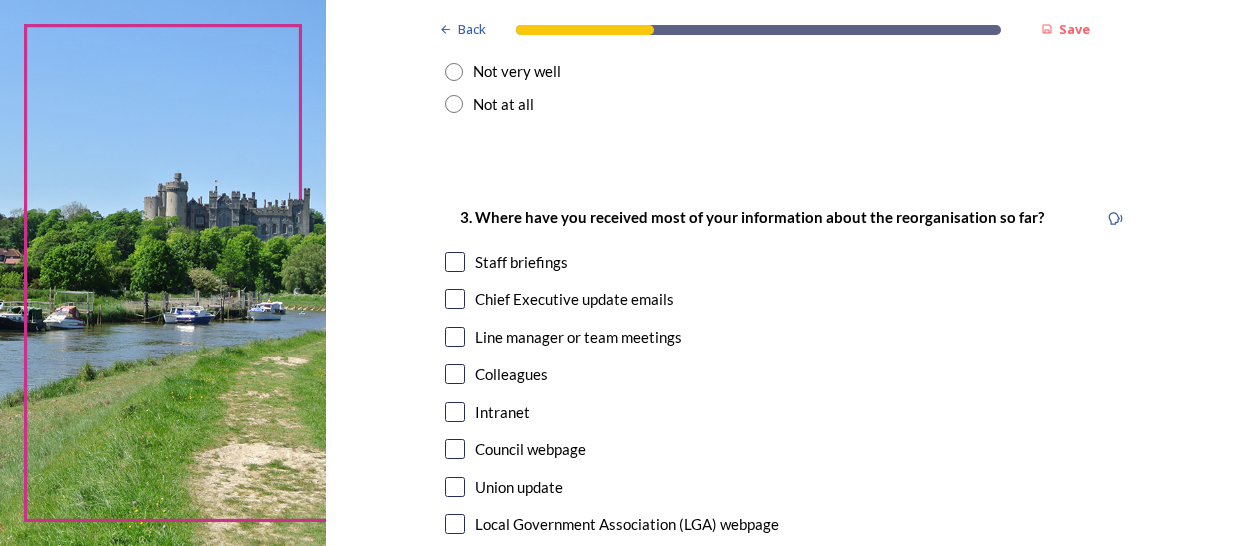 scroll, scrollTop: 900, scrollLeft: 0, axis: vertical 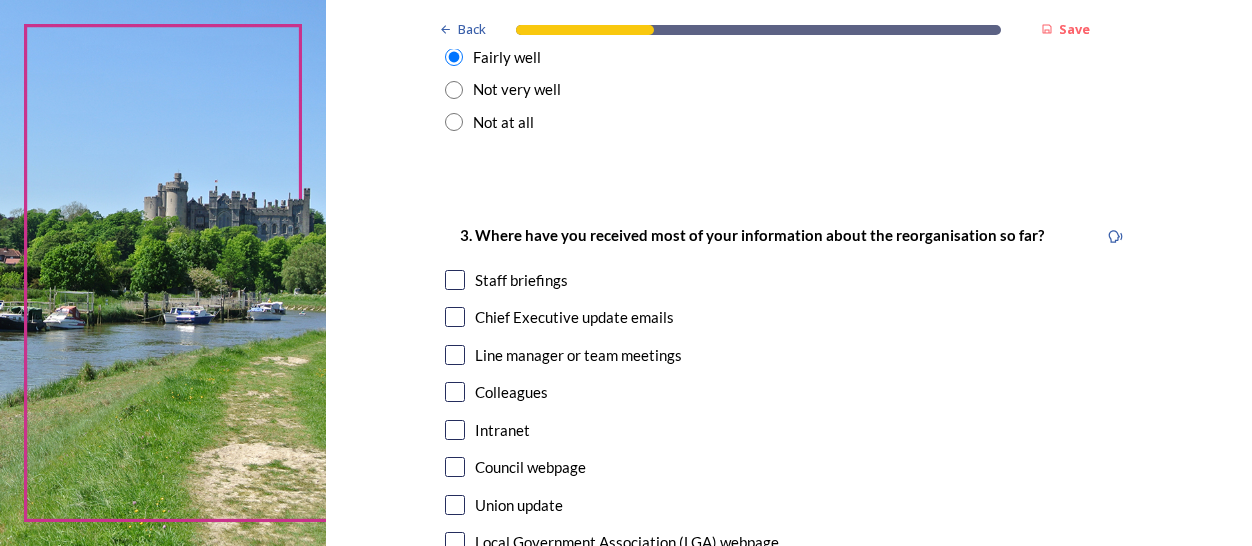 drag, startPoint x: 451, startPoint y: 283, endPoint x: 475, endPoint y: 284, distance: 24.020824 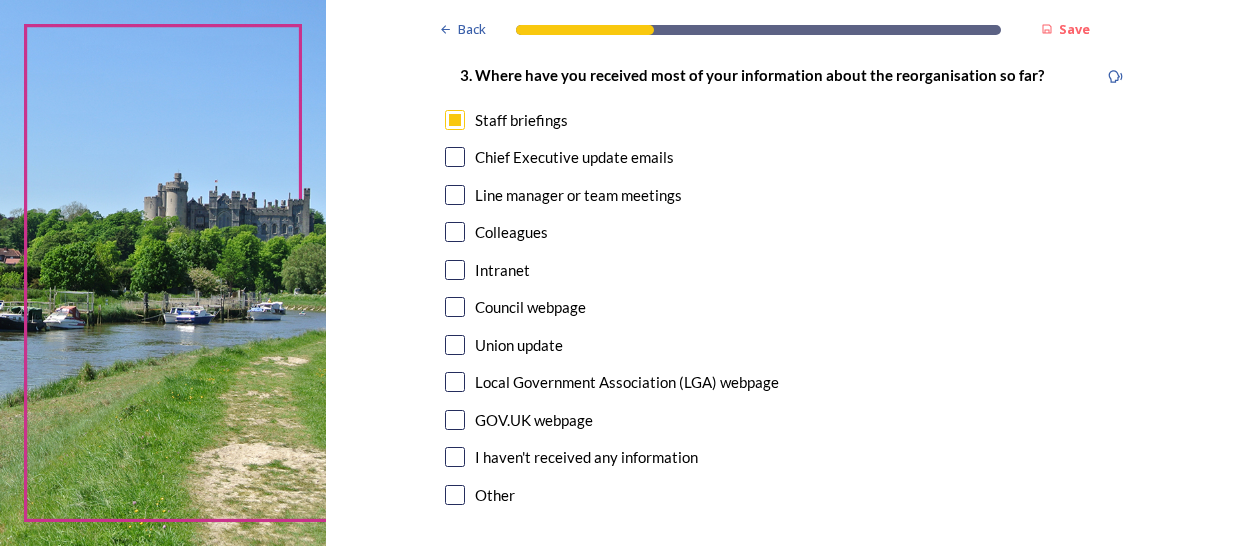 scroll, scrollTop: 1100, scrollLeft: 0, axis: vertical 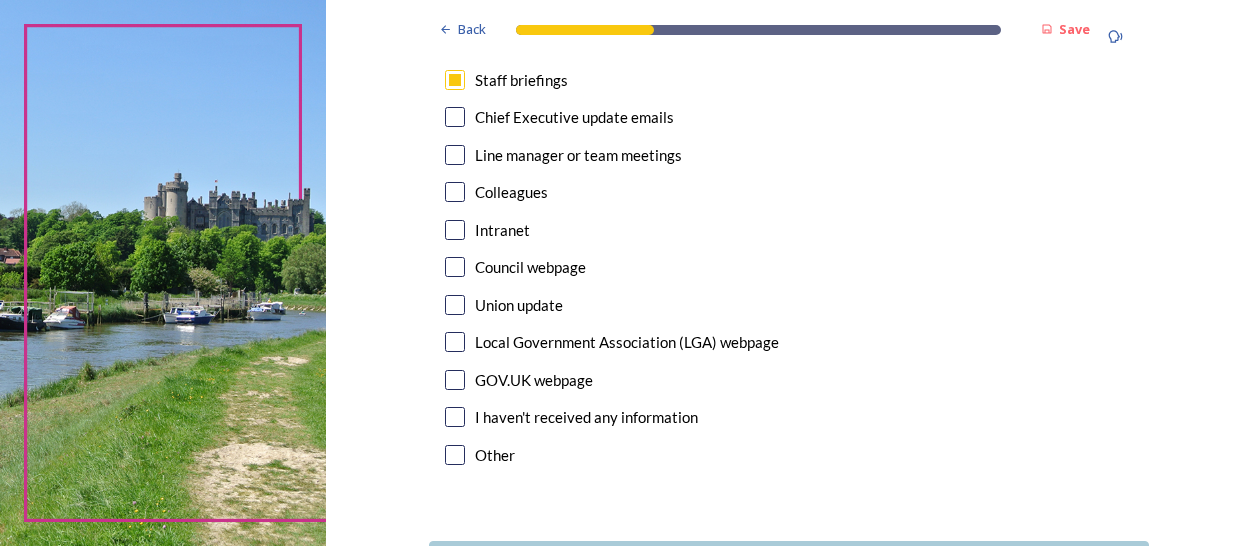 click at bounding box center (455, 230) 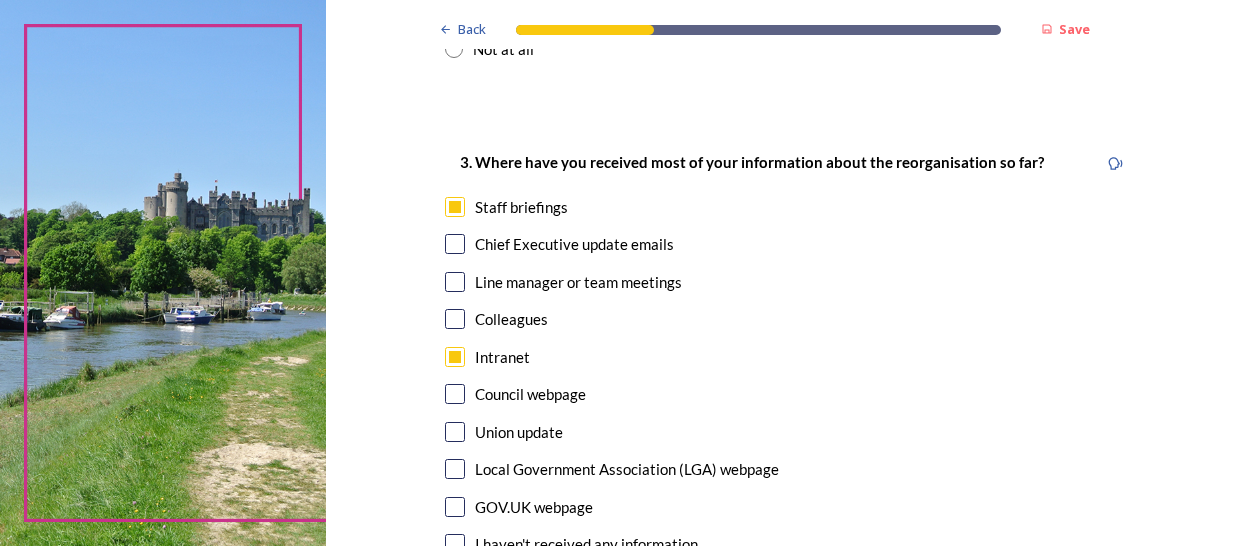 scroll, scrollTop: 959, scrollLeft: 0, axis: vertical 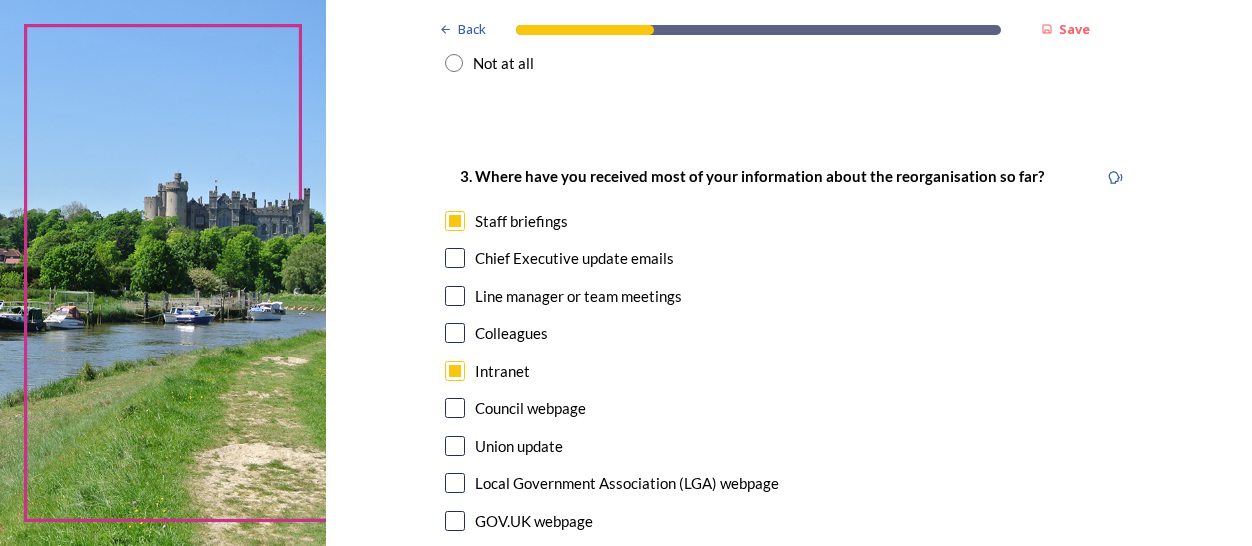 drag, startPoint x: 449, startPoint y: 254, endPoint x: 681, endPoint y: 283, distance: 233.80548 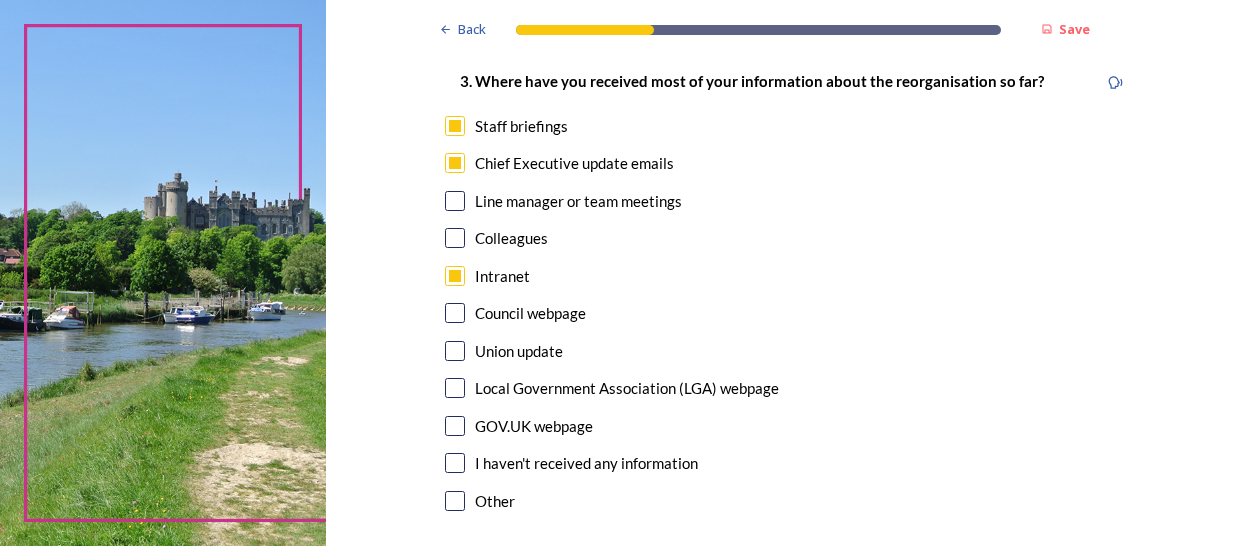 scroll, scrollTop: 1259, scrollLeft: 0, axis: vertical 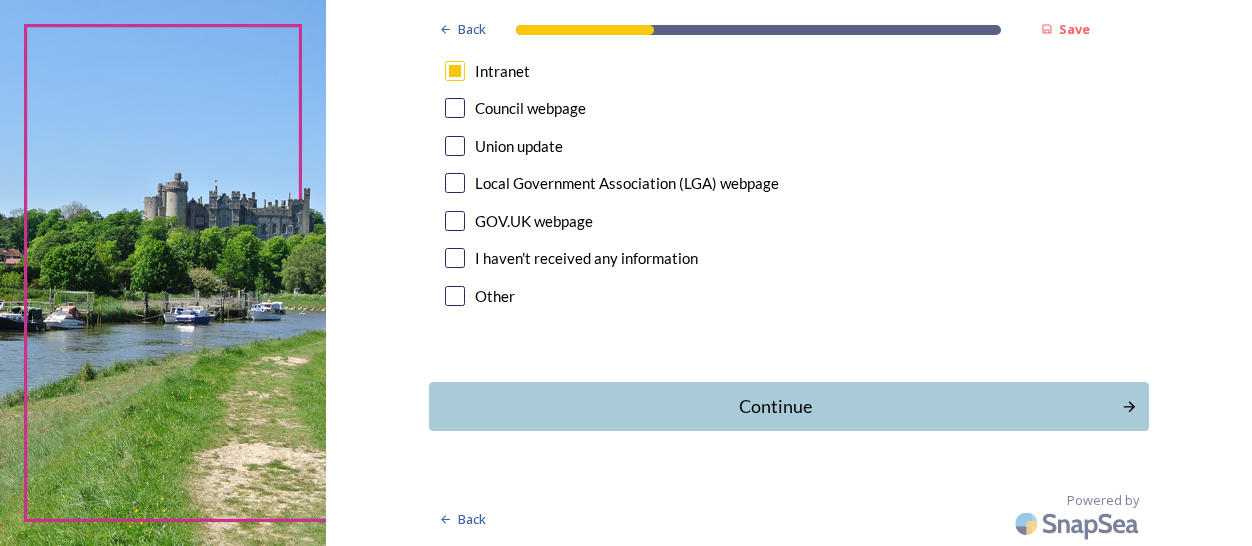 click on "Back Save You and your local area Are you responding as a.... * Resident or someone who works in West Sussex Member of staff from one of the councils within West Sussex (district, borough or county) Local organisation, charity or community group Local business Other stakeholder 1. Which council is your employer? * Adur District Council Arun District Council Chichester District Council Crawley Borough Council Horsham District Council Mid-Sussex District Council Worthing Borough Council West Sussex County Council 2. How well do you understand the proposed changes to local government in West Sussex? Very well Fairly well Not very well Not at all 3. Where have you received most of your information about the reorganisation so far? Staff briefings Chief Executive update emails Line manager or team meetings Colleagues Intranet Council webpage Union update Local Government Association (LGA) webpage GOV.UK webpage I haven't received any information Other Continue   Back Powered by" at bounding box center (789, -356) 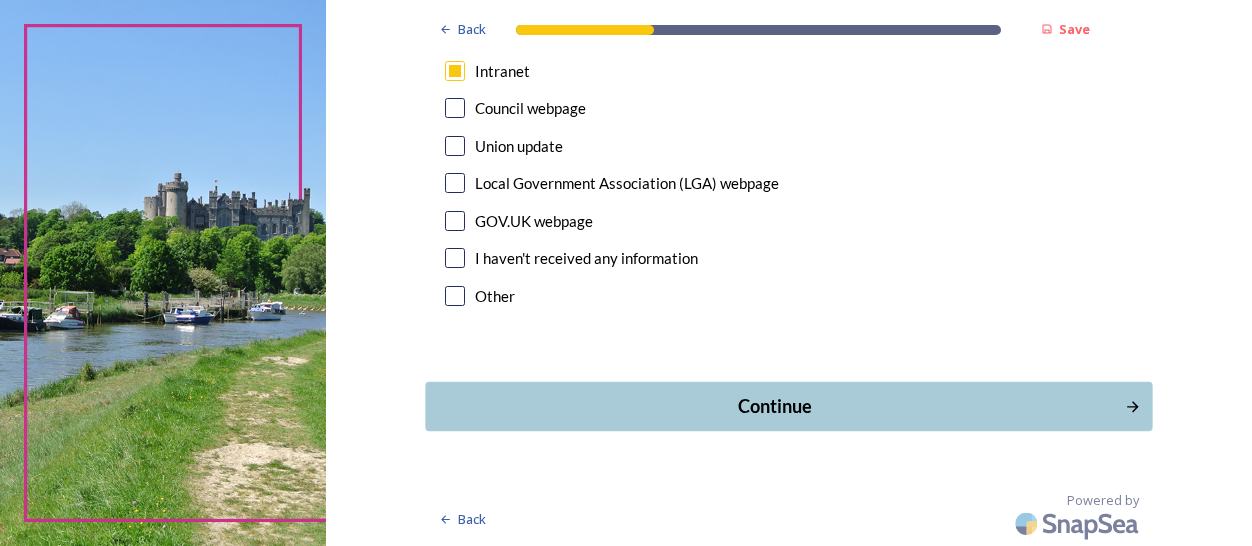 click on "Continue" at bounding box center [775, 406] 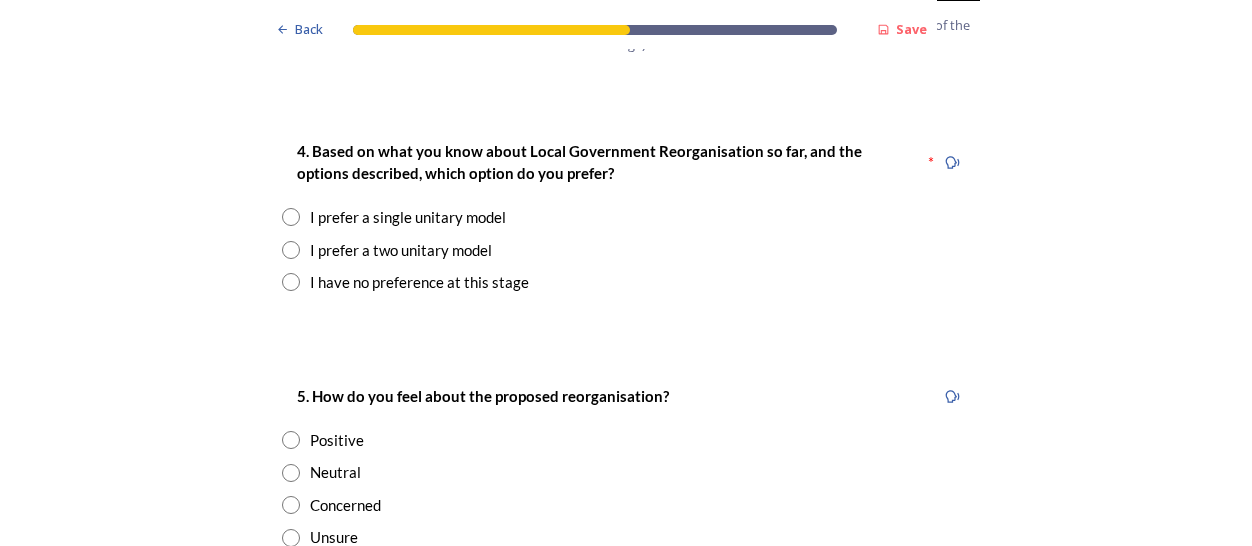 scroll, scrollTop: 2600, scrollLeft: 0, axis: vertical 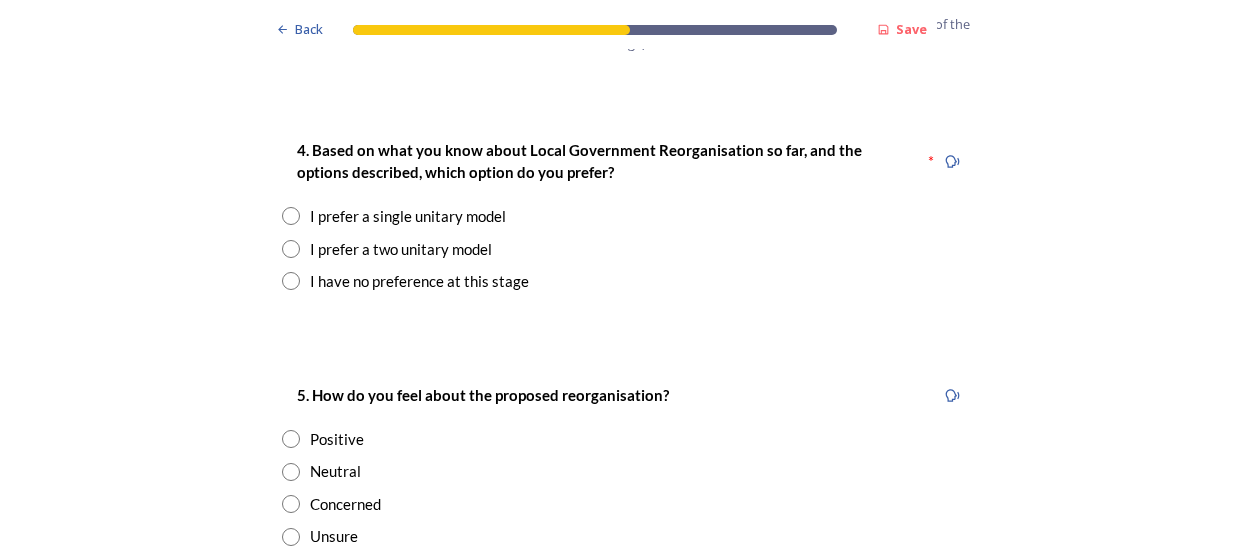 drag, startPoint x: 290, startPoint y: 247, endPoint x: 722, endPoint y: 361, distance: 446.78854 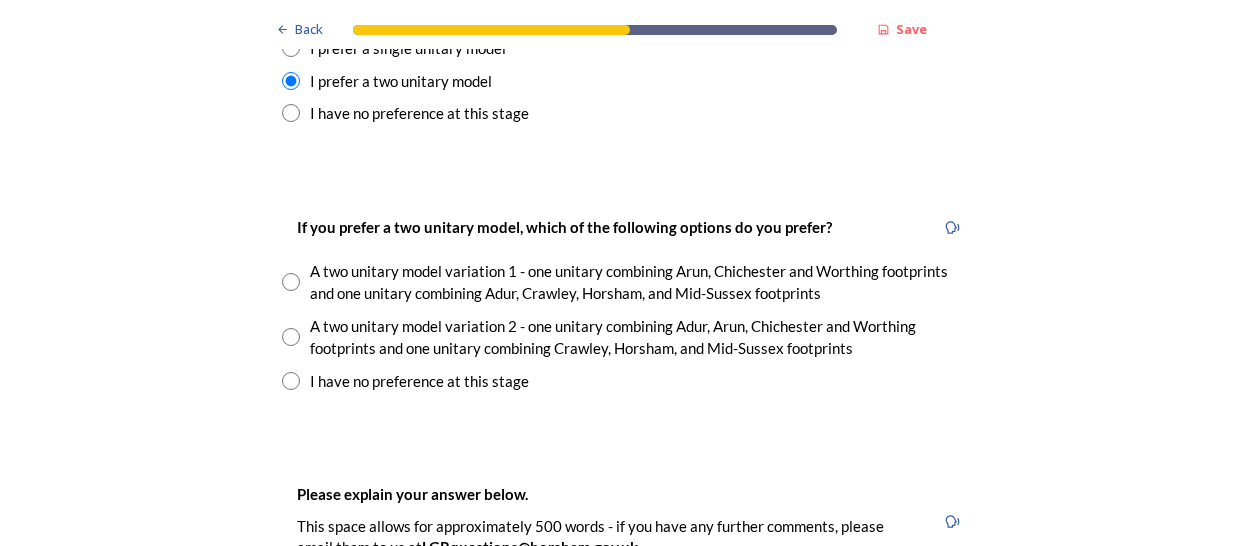 scroll, scrollTop: 2800, scrollLeft: 0, axis: vertical 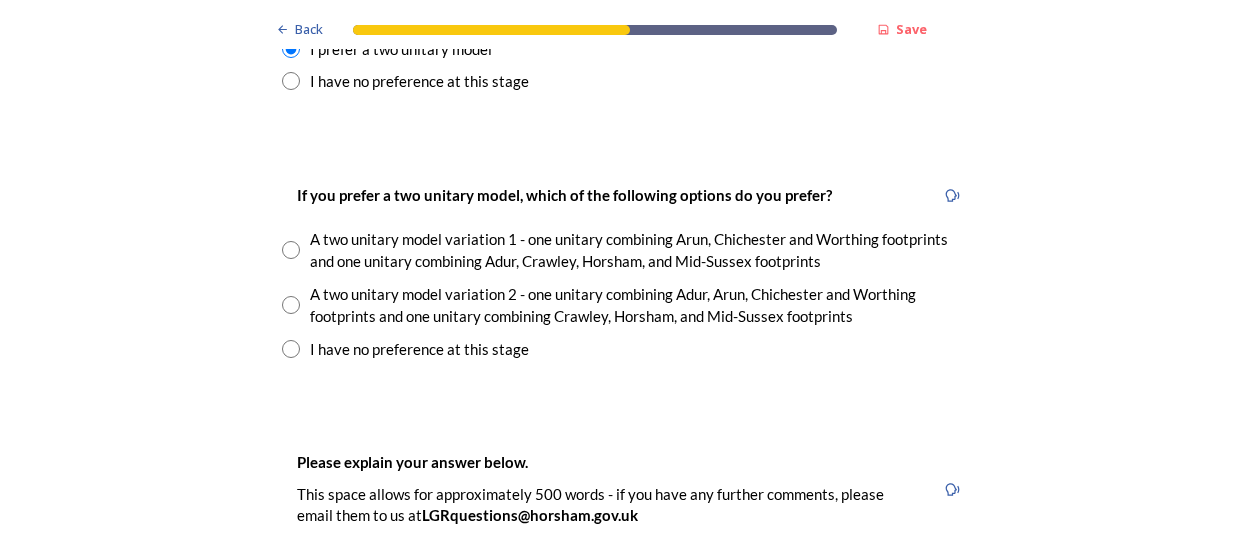 drag, startPoint x: 288, startPoint y: 306, endPoint x: 307, endPoint y: 309, distance: 19.235384 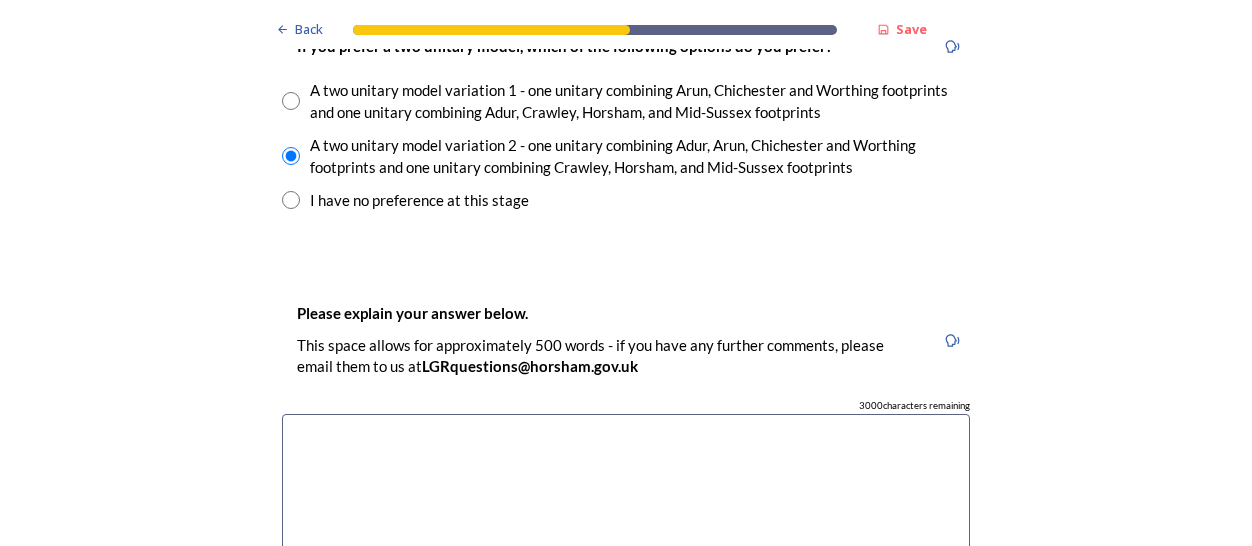 scroll, scrollTop: 3000, scrollLeft: 0, axis: vertical 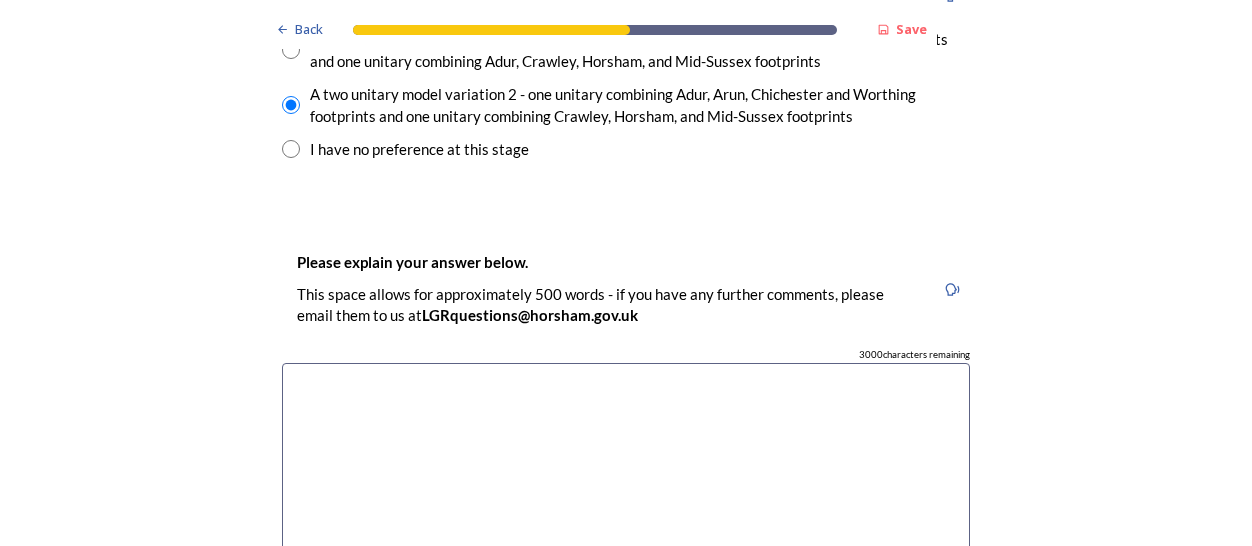 click at bounding box center (626, 475) 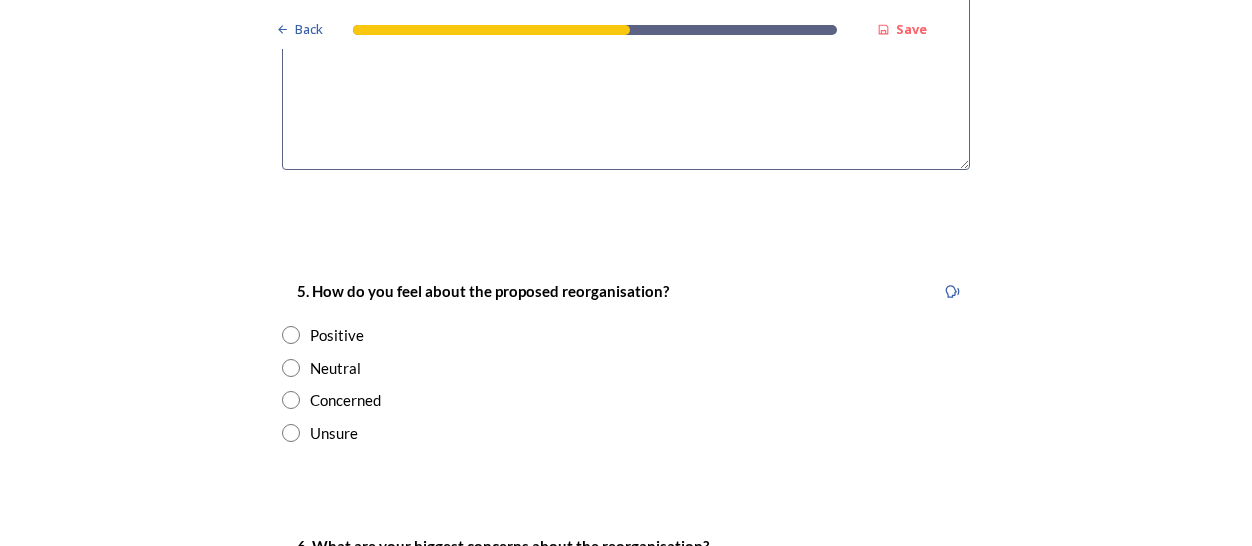 scroll, scrollTop: 3500, scrollLeft: 0, axis: vertical 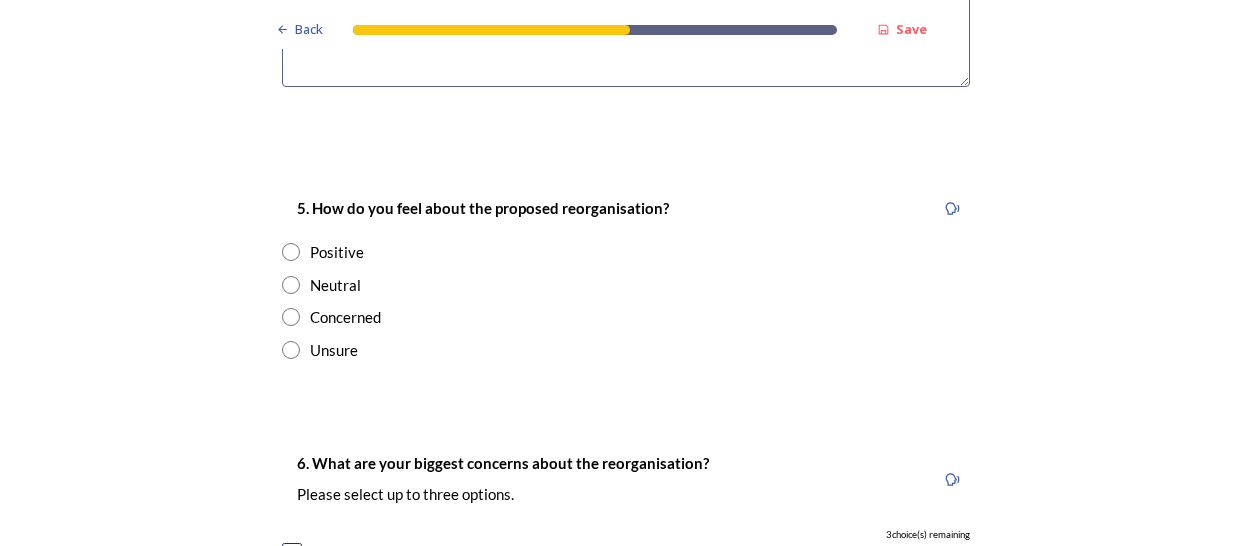 type on "I feel the one unitary of combining [CITY], [CITY] and [CITY] will be too large and will lose the personal feeling of the community within [WEST SUSSEX]." 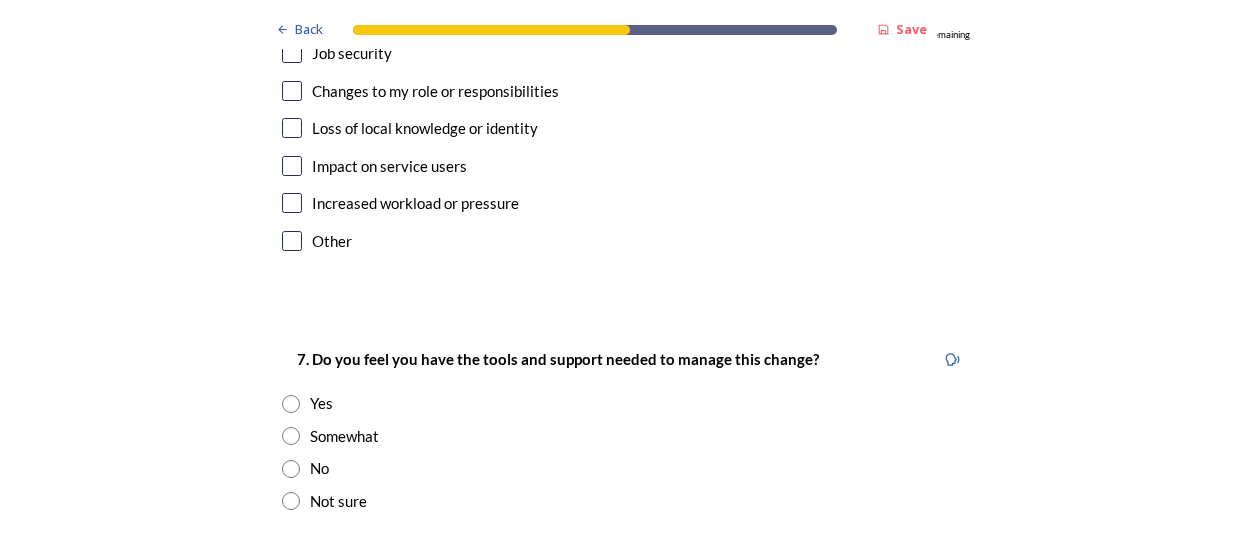 scroll, scrollTop: 3900, scrollLeft: 0, axis: vertical 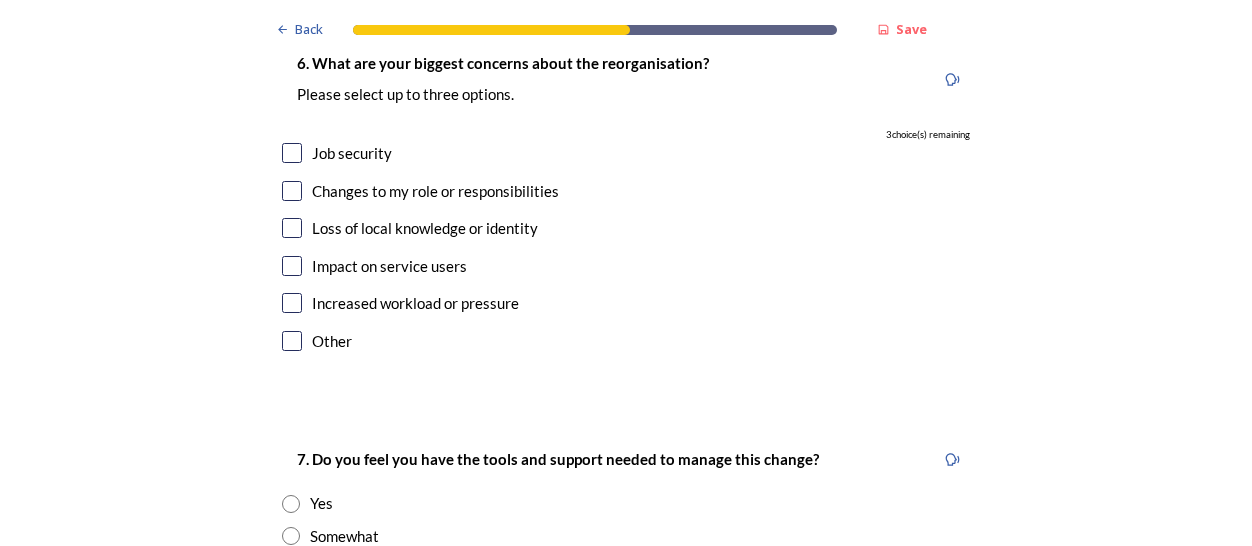 click at bounding box center (292, 153) 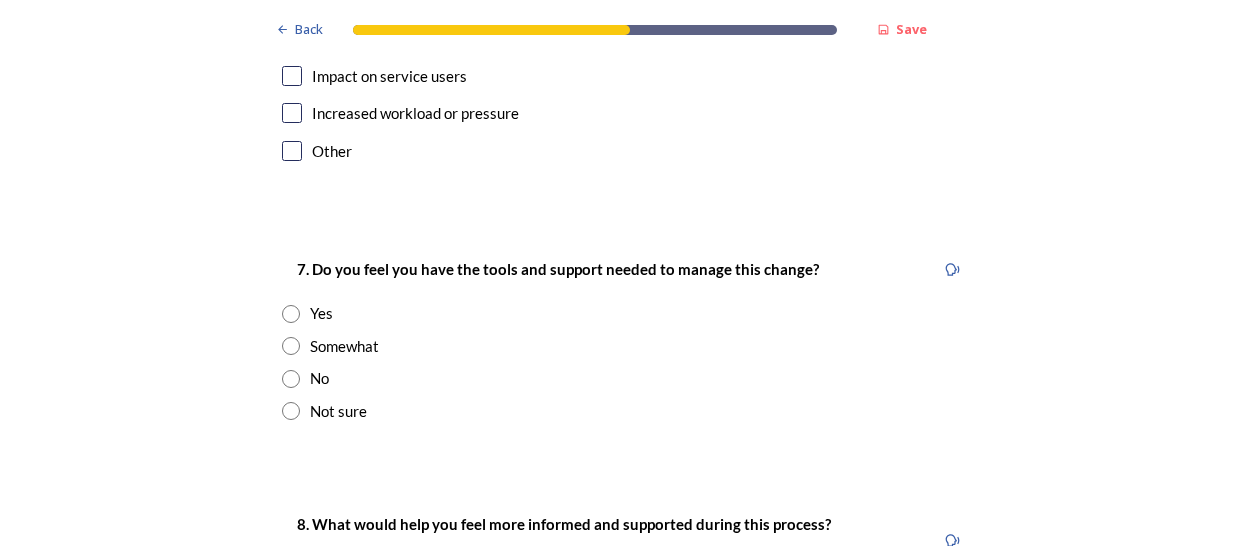 scroll, scrollTop: 4100, scrollLeft: 0, axis: vertical 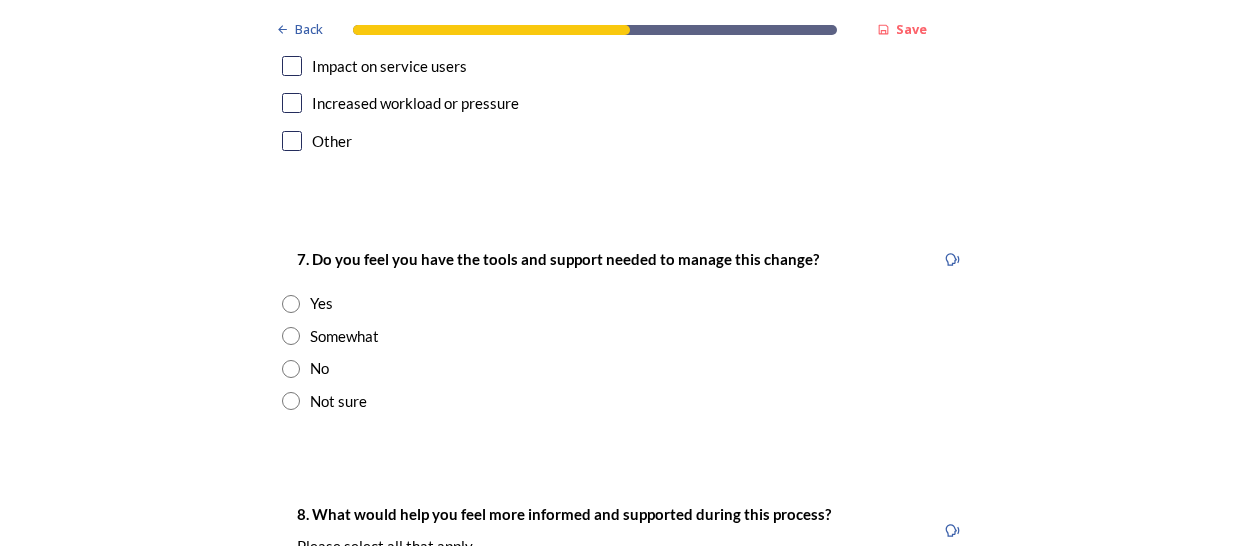 click at bounding box center (291, 401) 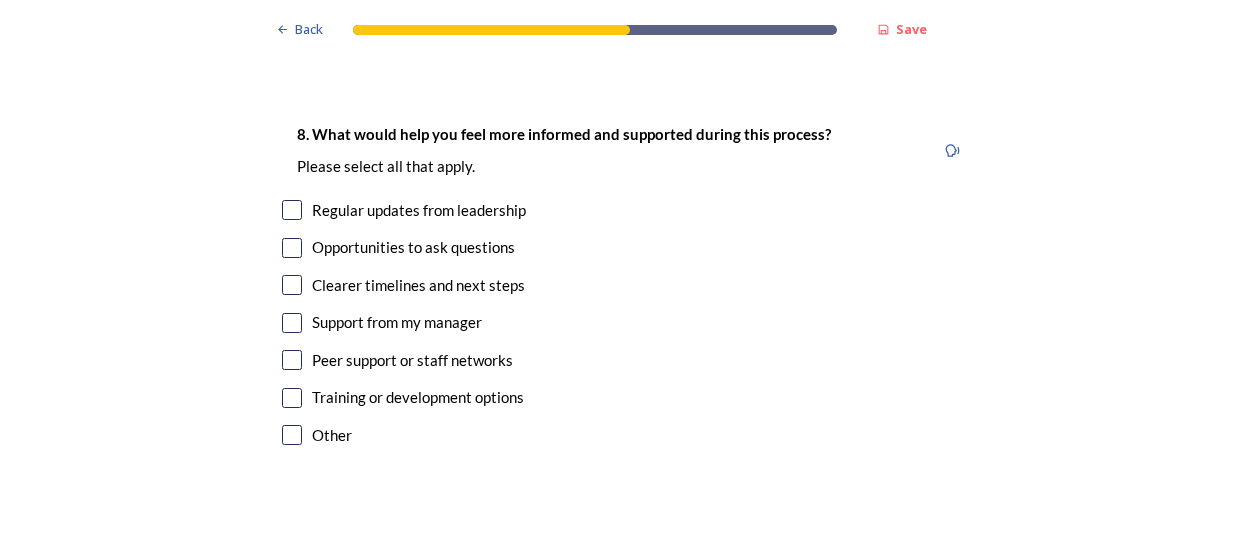 scroll, scrollTop: 4500, scrollLeft: 0, axis: vertical 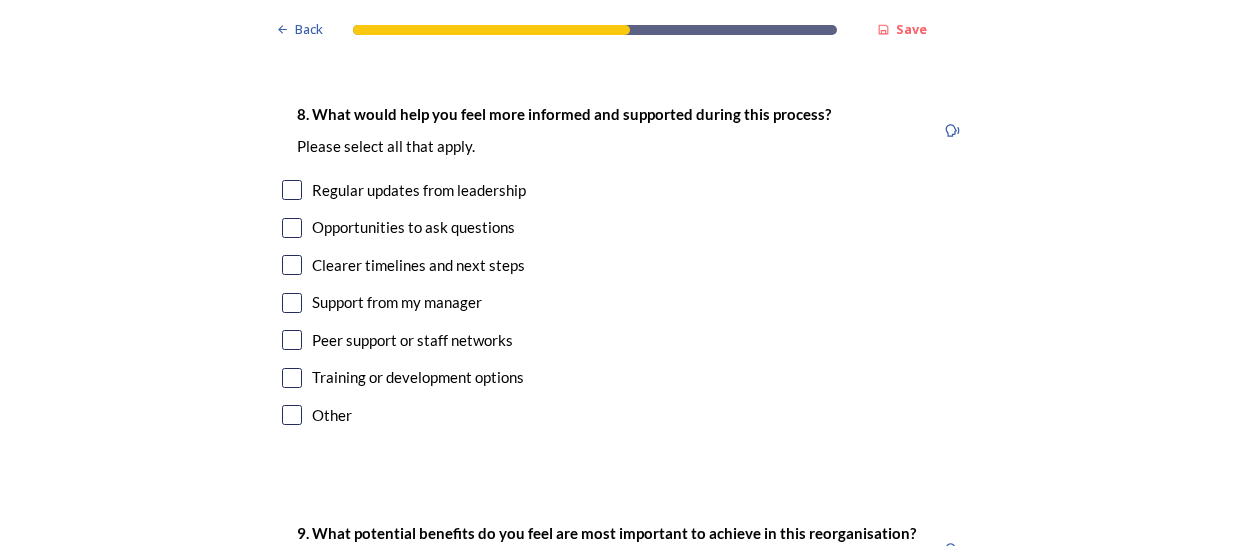 click at bounding box center [292, 415] 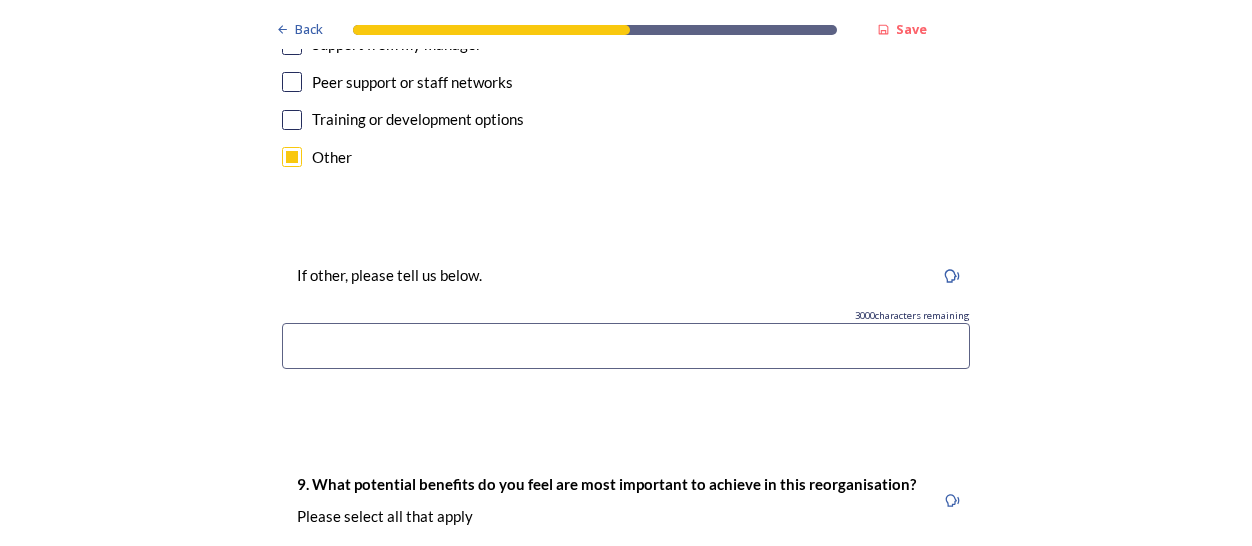 scroll, scrollTop: 4800, scrollLeft: 0, axis: vertical 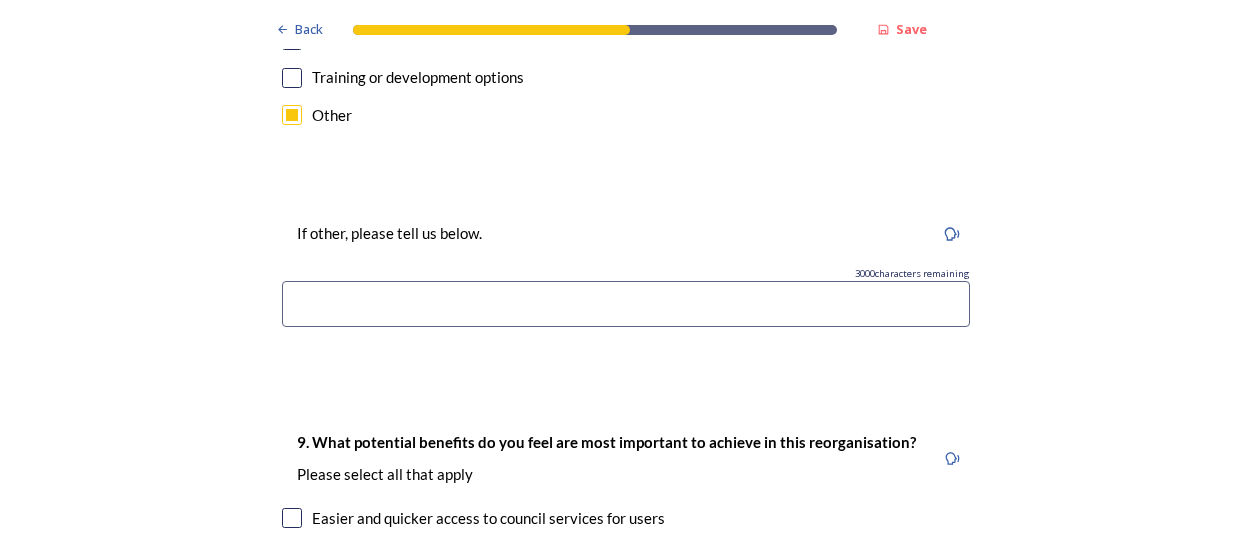 click at bounding box center (626, 304) 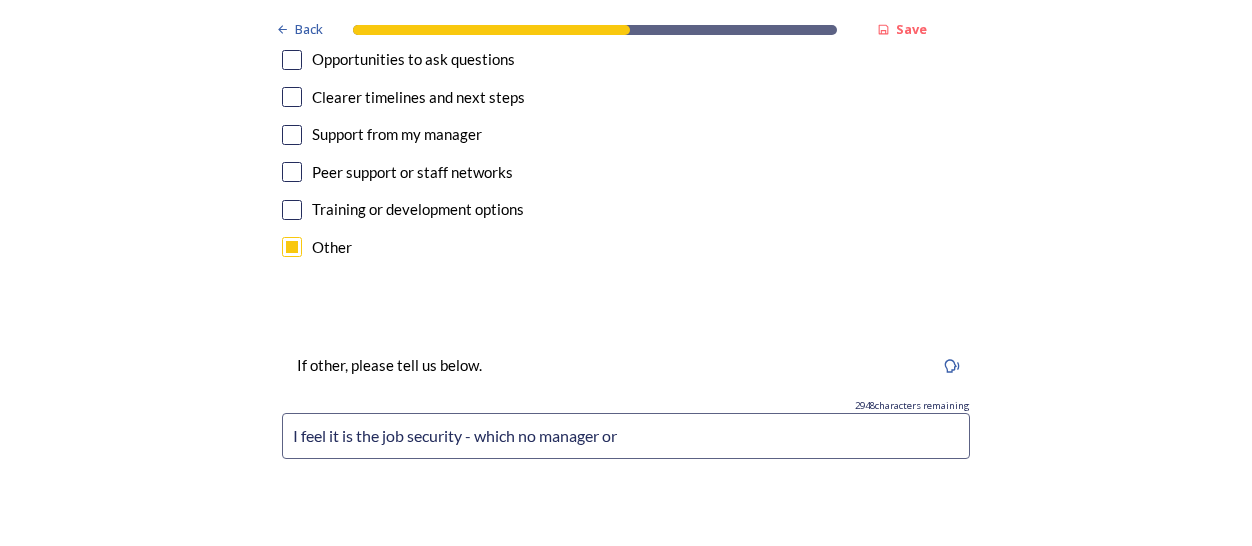 scroll, scrollTop: 4700, scrollLeft: 0, axis: vertical 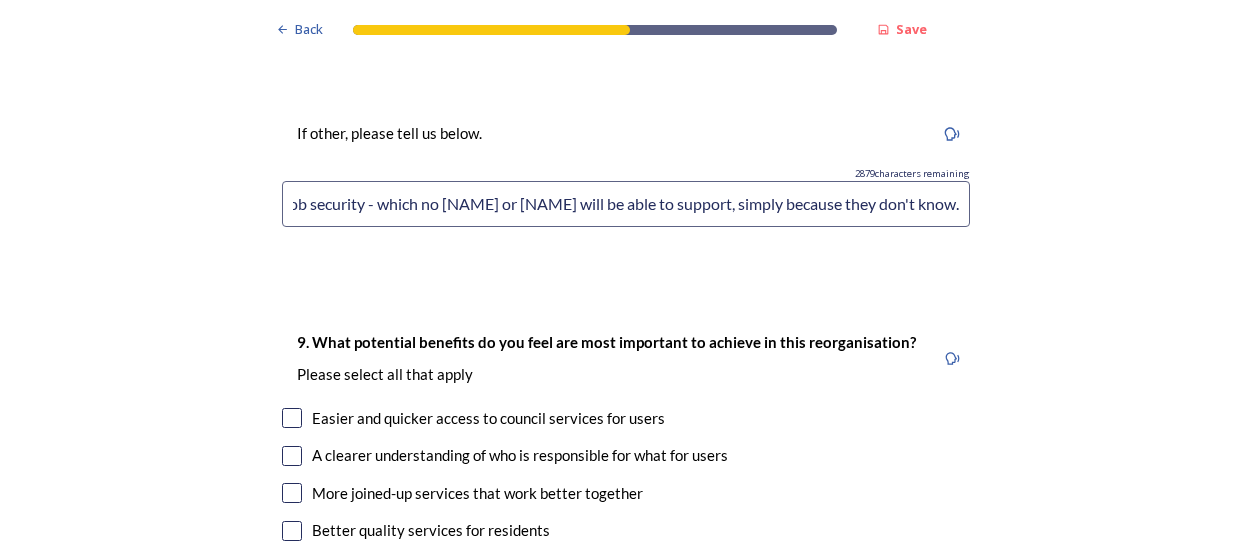 type on "I feel it is the job security - which no [NAME] or [NAME] will be able to support, simply because they don't know." 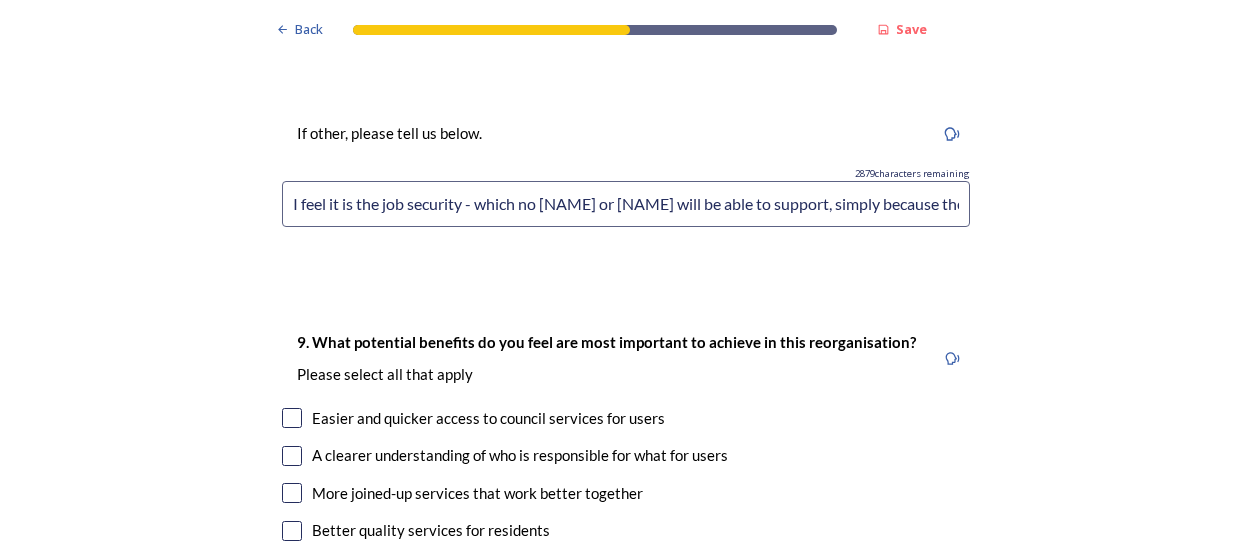 click at bounding box center (292, 418) 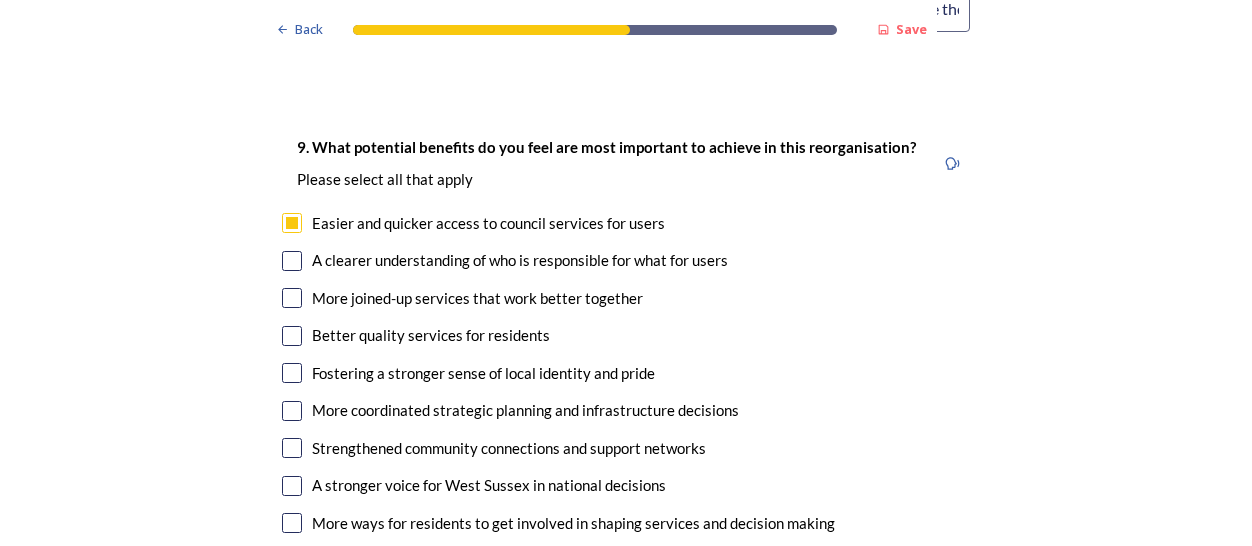 scroll, scrollTop: 5100, scrollLeft: 0, axis: vertical 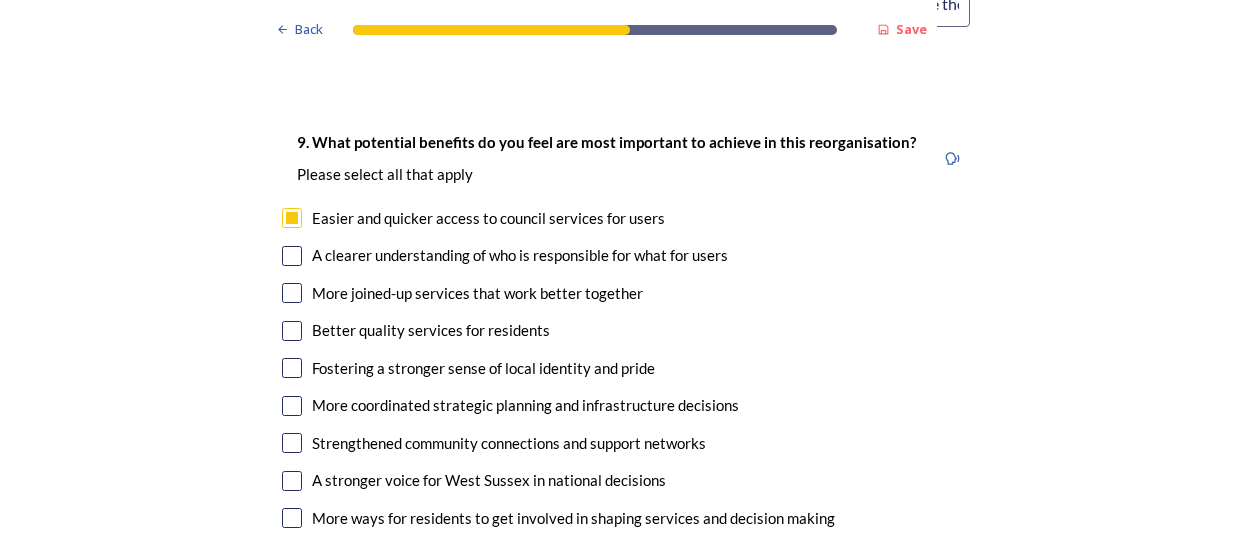 drag, startPoint x: 282, startPoint y: 252, endPoint x: 356, endPoint y: 249, distance: 74.06078 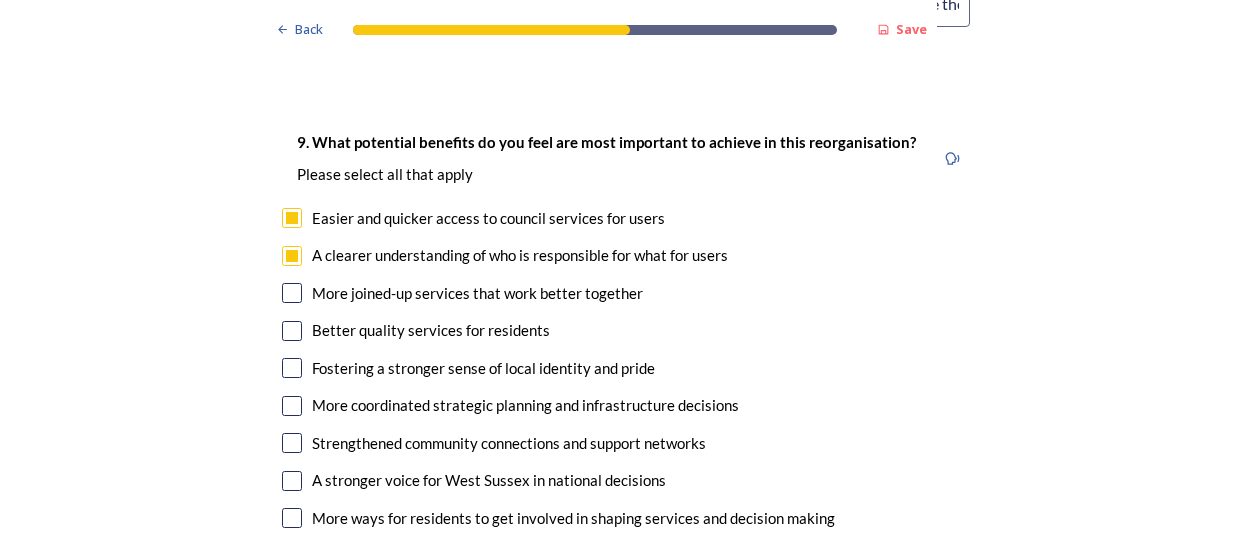 click at bounding box center (292, 293) 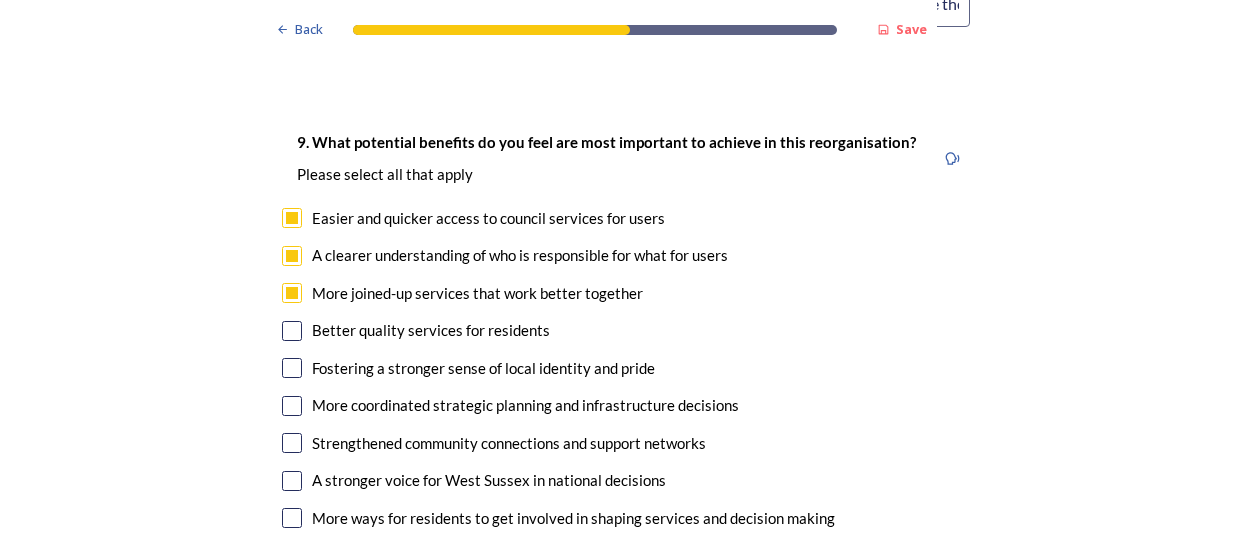 click on "Better quality services for residents" at bounding box center [626, 330] 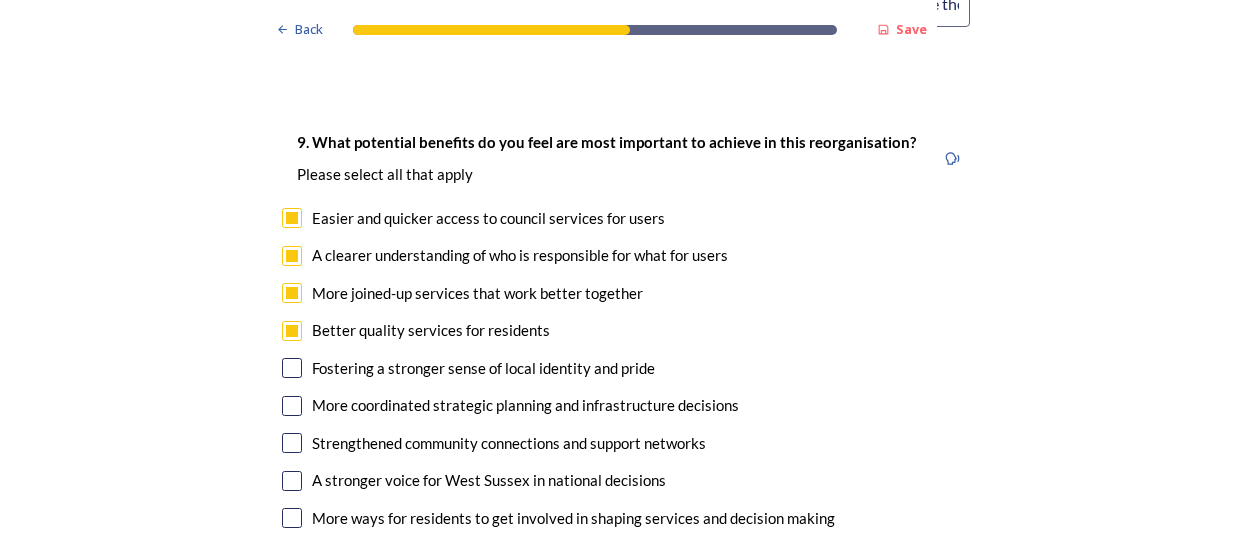 checkbox on "true" 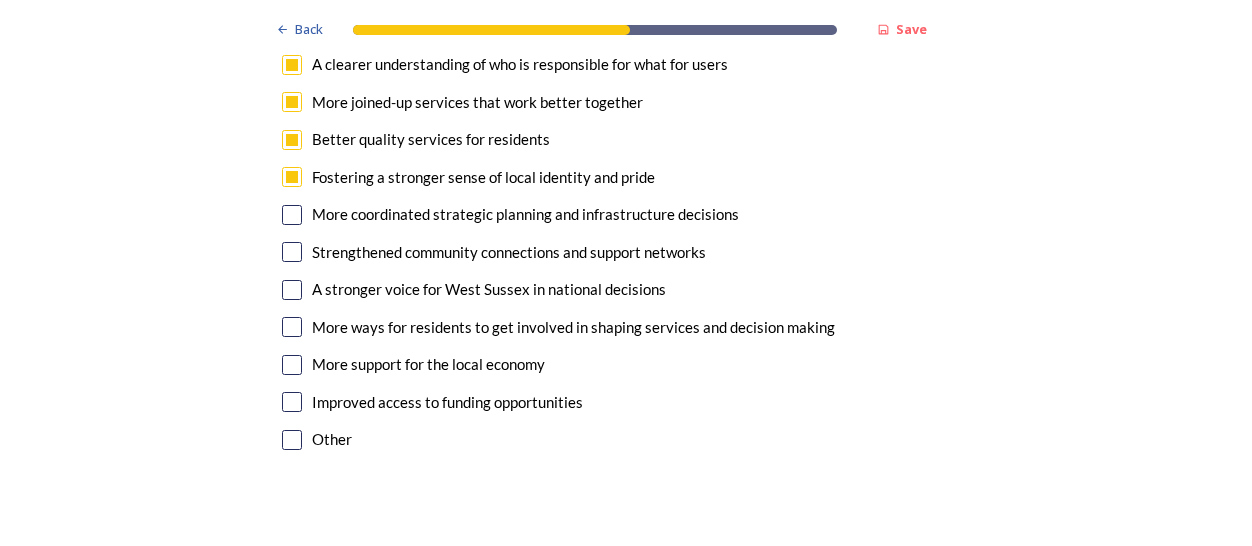 scroll, scrollTop: 5300, scrollLeft: 0, axis: vertical 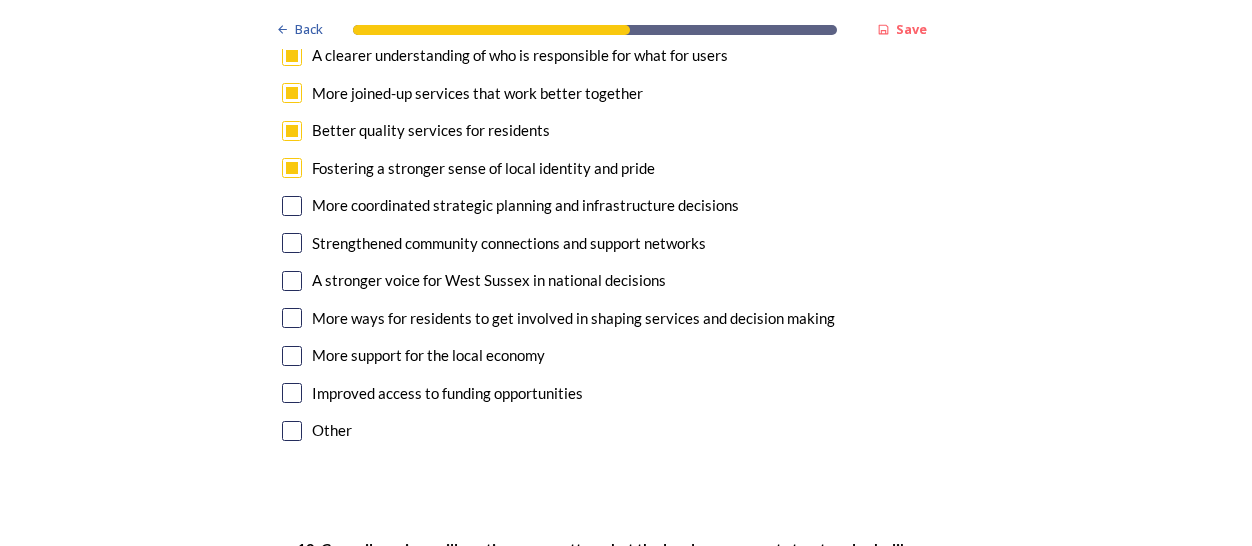 click at bounding box center [292, 393] 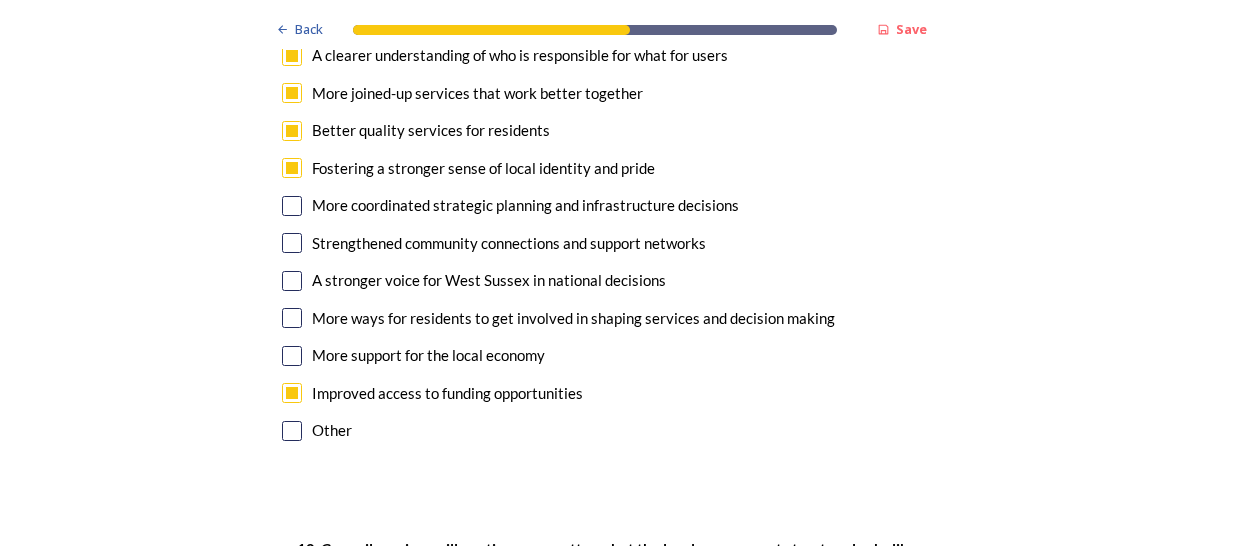 click at bounding box center [292, 356] 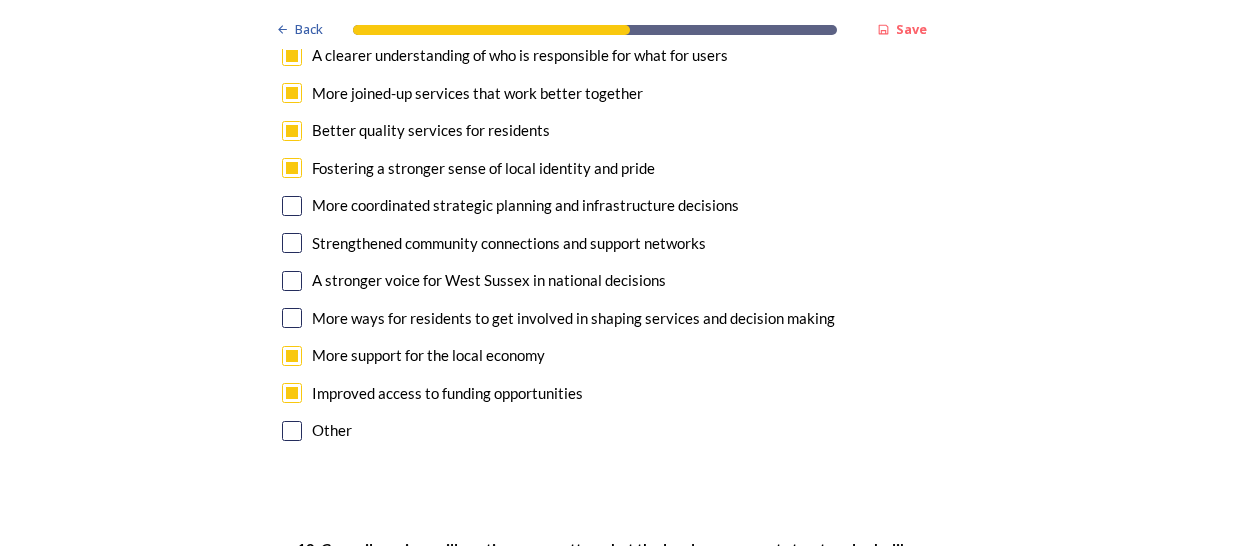click on "9. What potential benefits do you feel are most important to achieve in this reorganisation? ﻿Please select all that apply Easier and quicker access to council services for users A clearer understanding of who is responsible for what for users More joined-up services that work better together Better quality services for residents Fostering a stronger sense of local identity and pride More coordinated strategic planning and infrastructure decisions  Strengthened community connections and support networks A stronger voice for West Sussex in national decisions More ways for residents to get involved in shaping services and decision making More support for the local economy Improved access to funding opportunities Other" at bounding box center (626, 188) 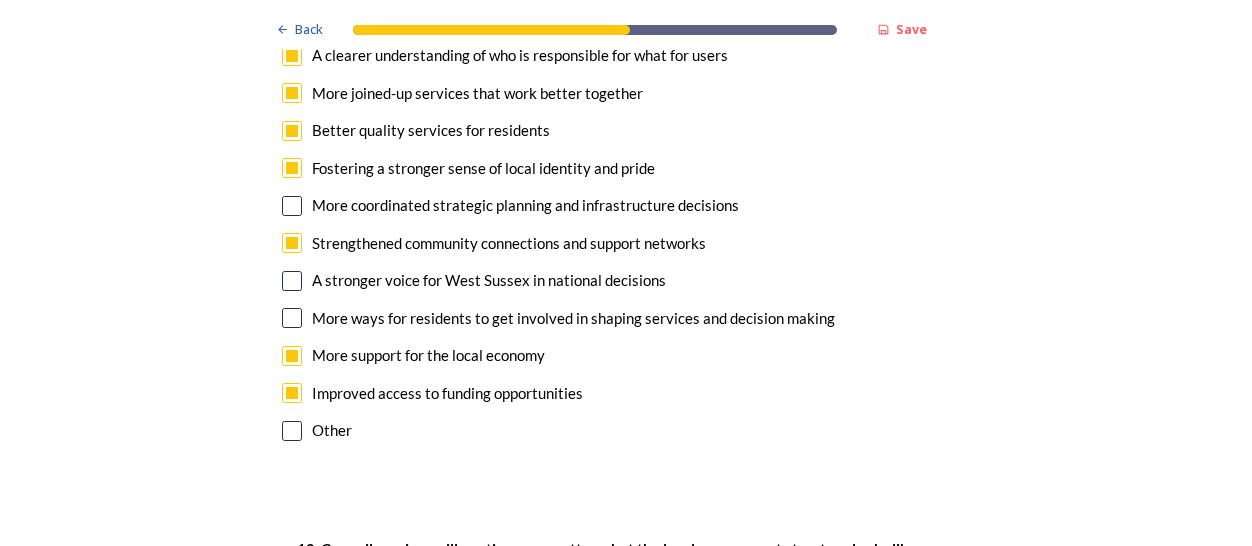 click at bounding box center [292, 281] 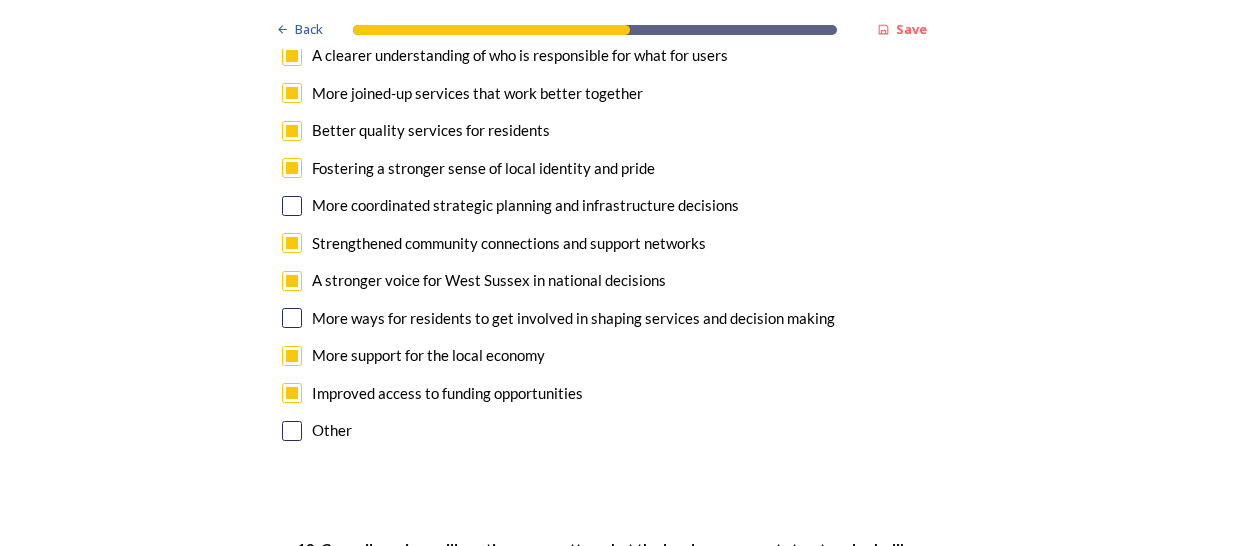 drag, startPoint x: 286, startPoint y: 319, endPoint x: 551, endPoint y: 368, distance: 269.49213 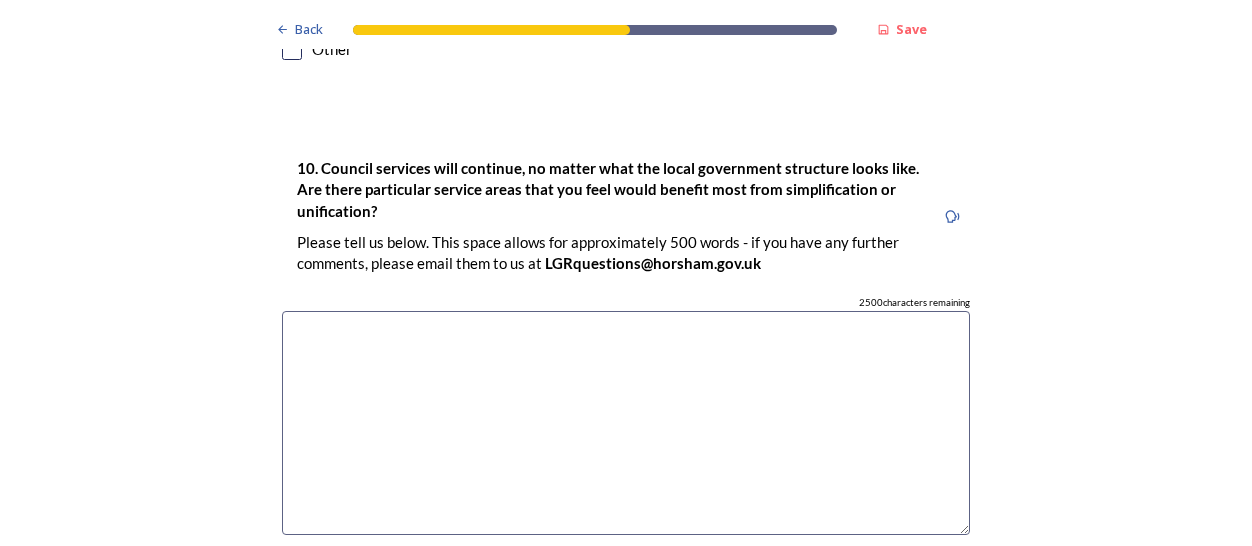 scroll, scrollTop: 5700, scrollLeft: 0, axis: vertical 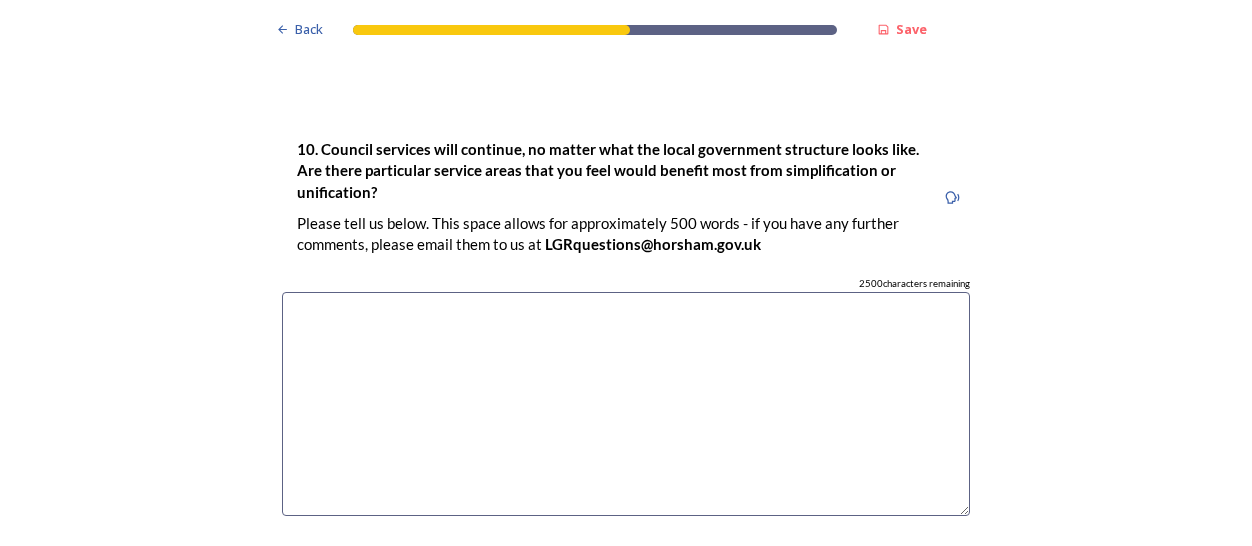 click at bounding box center (626, 404) 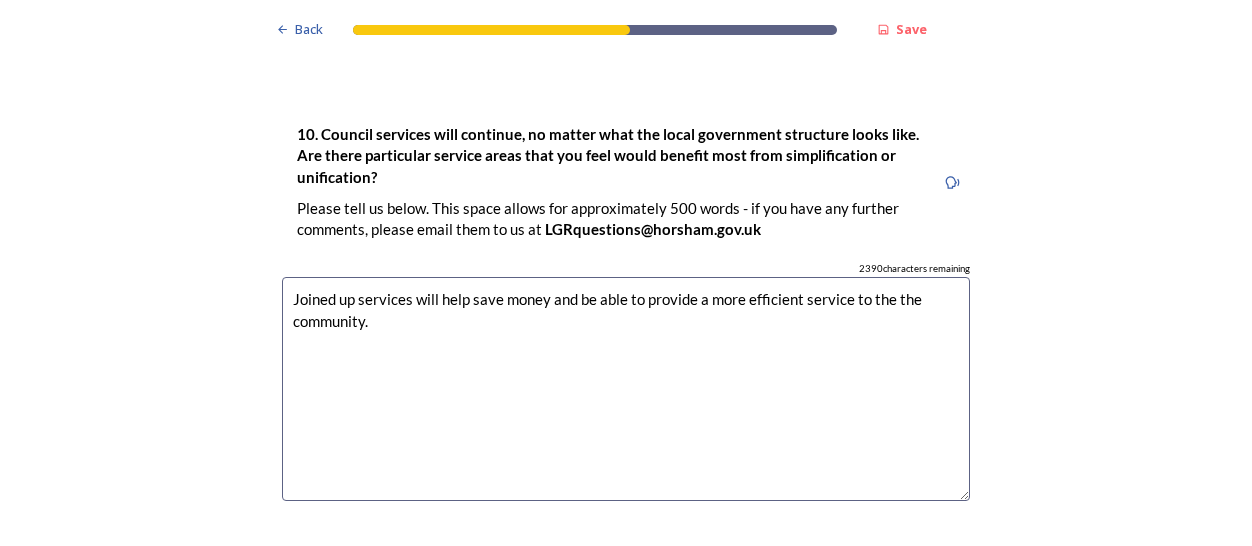 scroll, scrollTop: 6200, scrollLeft: 0, axis: vertical 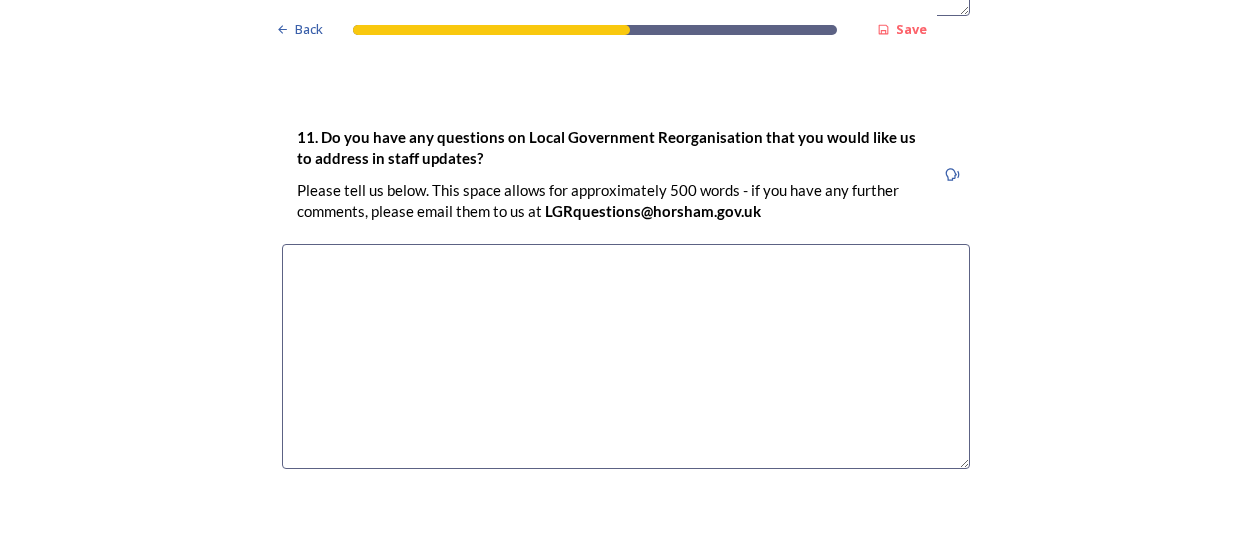 type on "Joined up services will help save money and be able to provide a more efficient service to the the community." 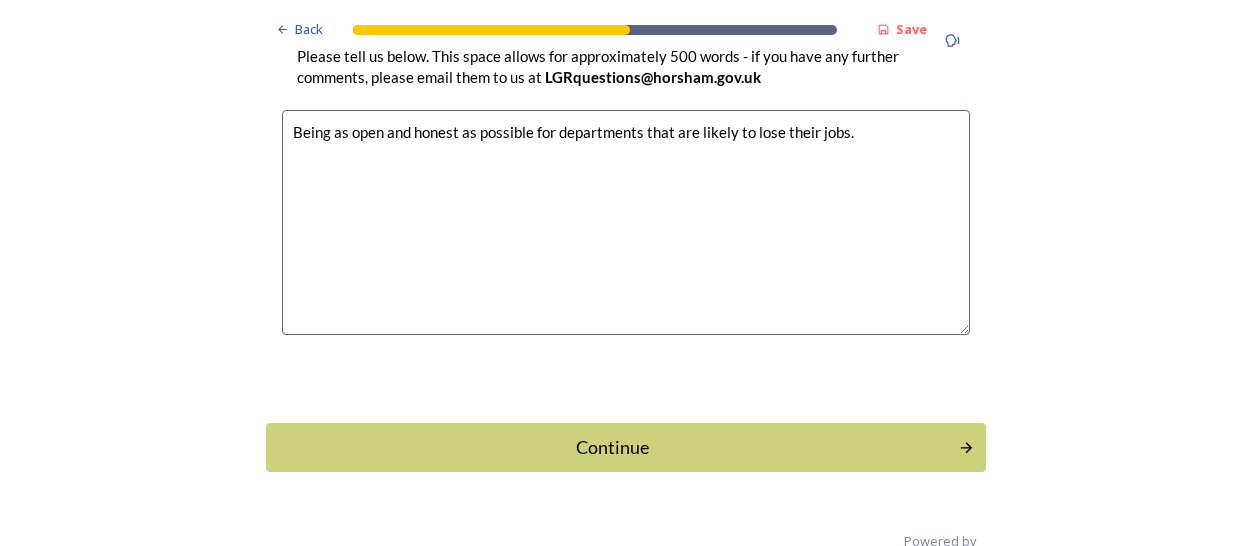 scroll, scrollTop: 6374, scrollLeft: 0, axis: vertical 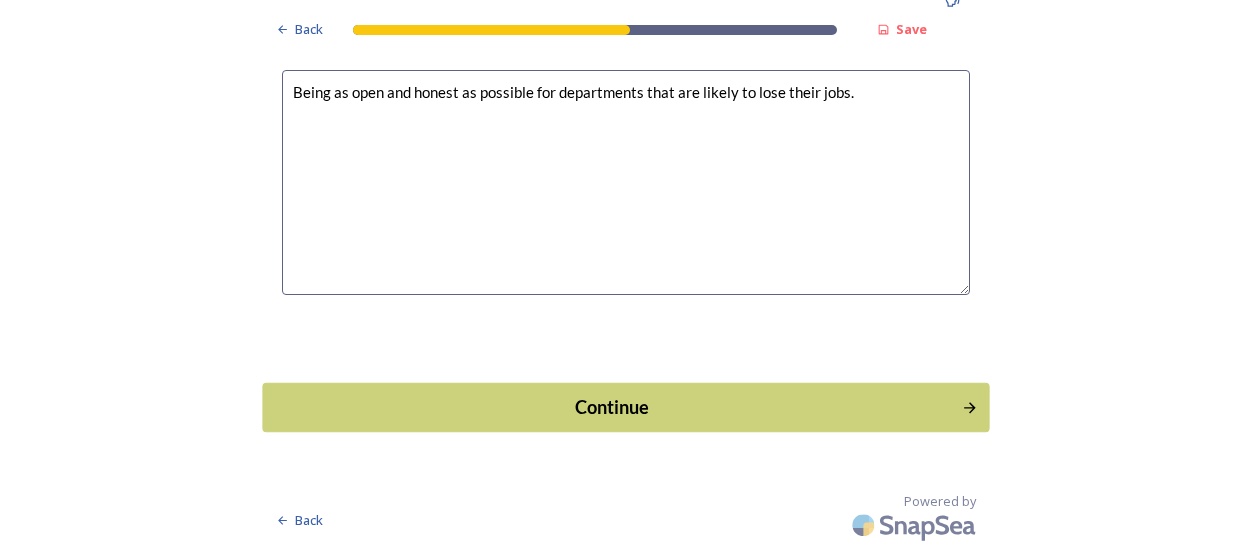 type on "Being as open and honest as possible for departments that are likely to lose their jobs." 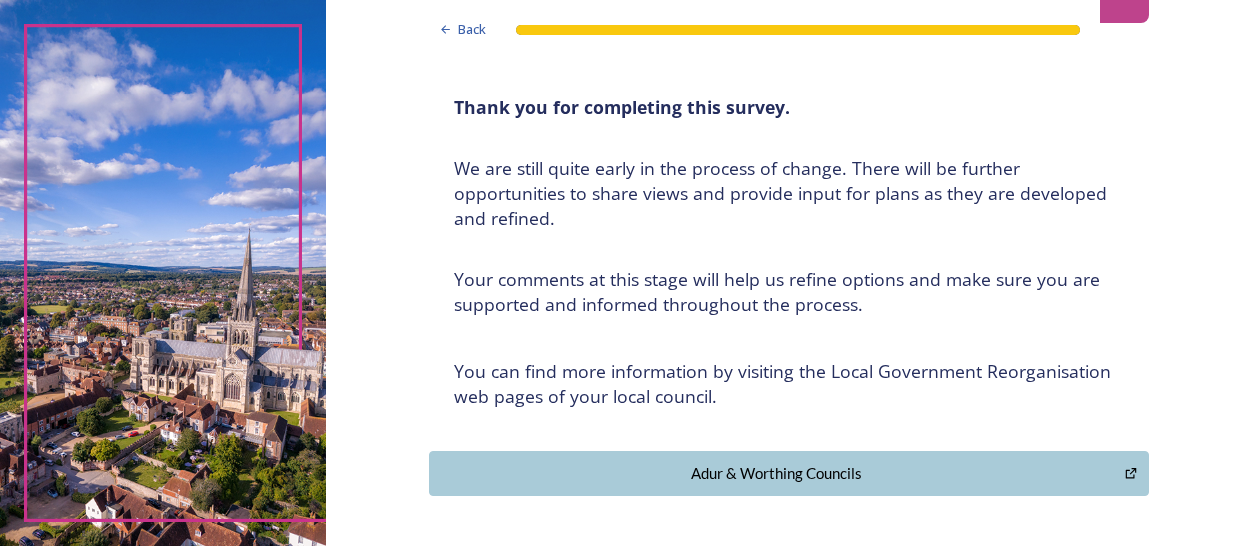 scroll, scrollTop: 100, scrollLeft: 0, axis: vertical 